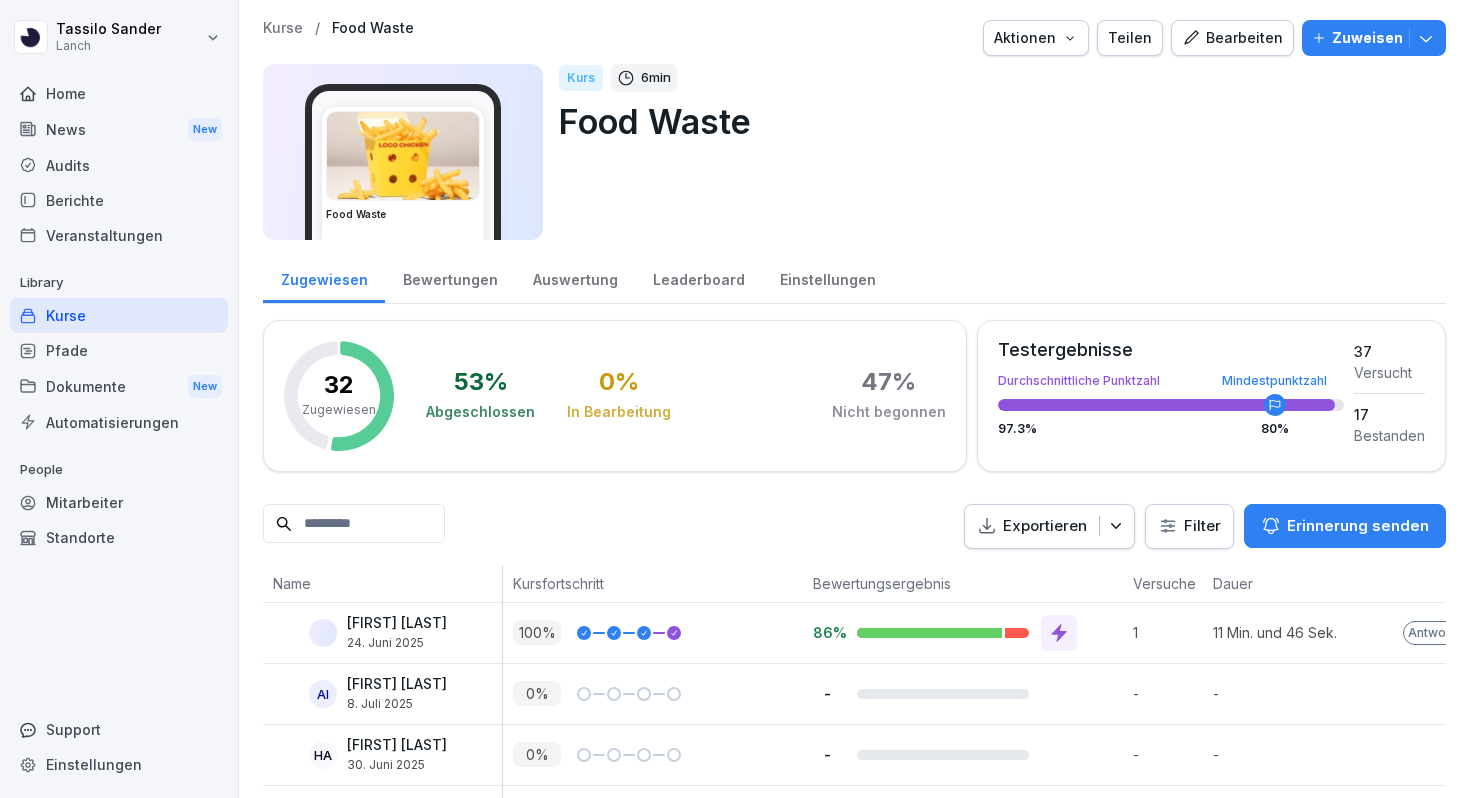 scroll, scrollTop: 0, scrollLeft: 0, axis: both 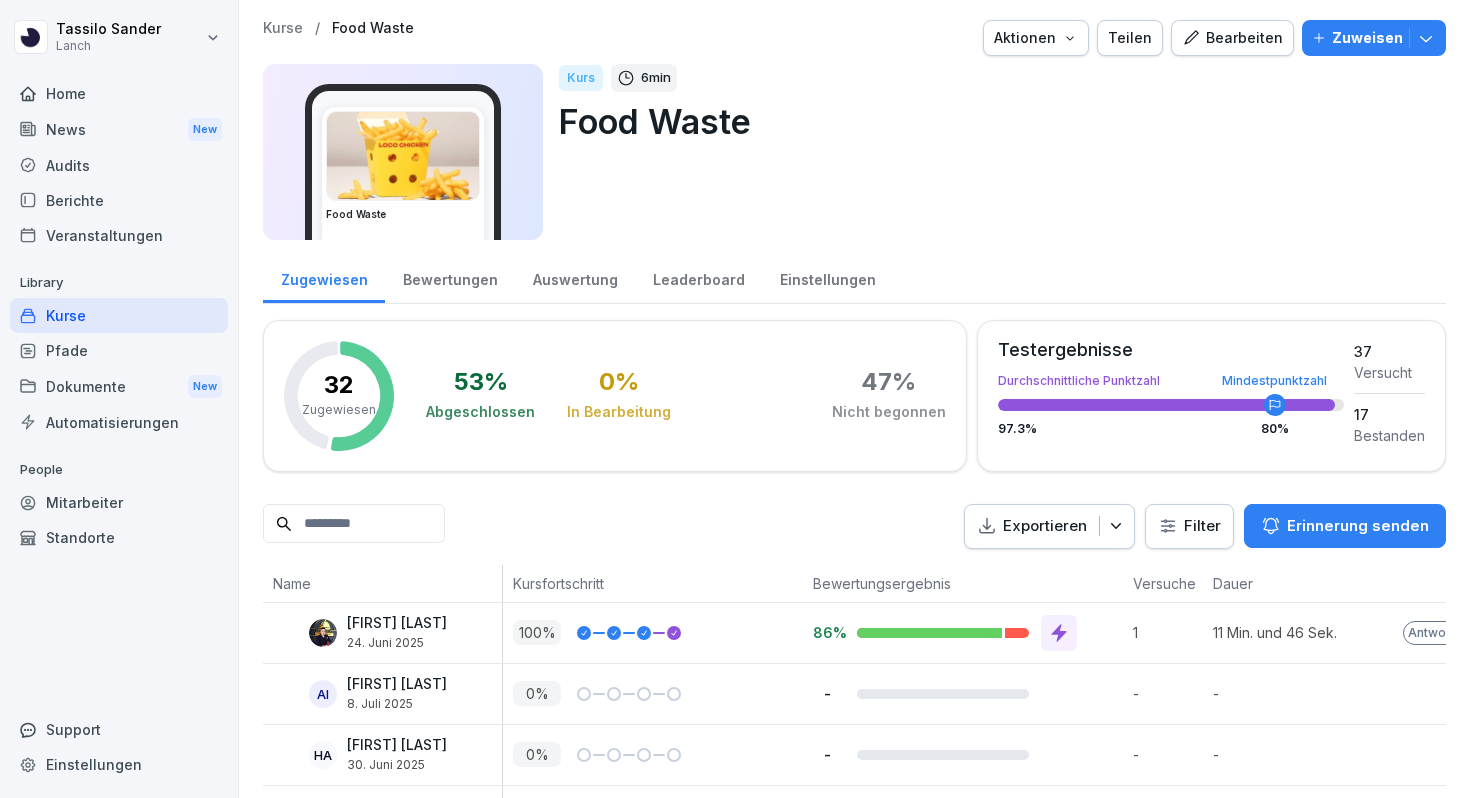 click on "Bearbeiten" at bounding box center [1232, 38] 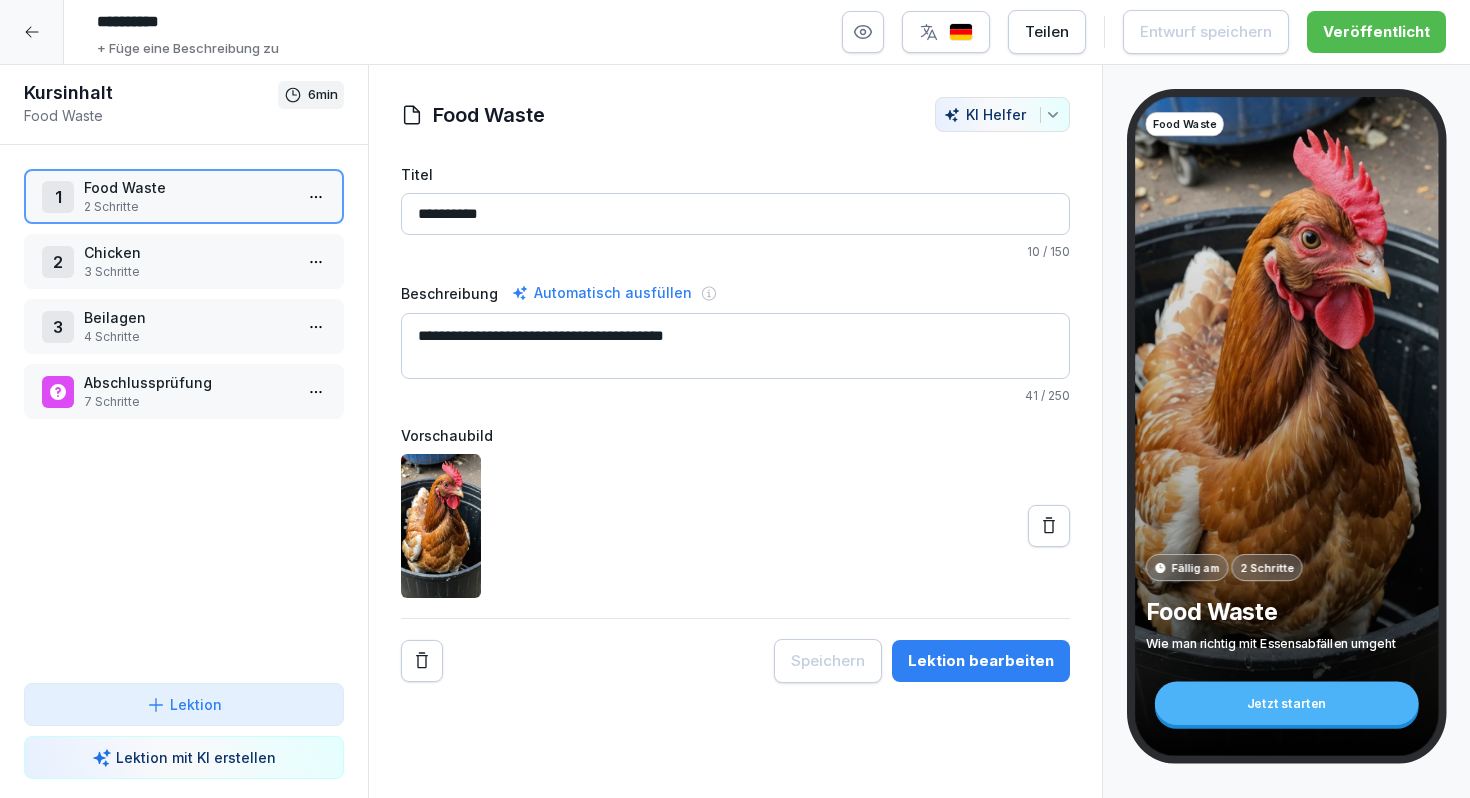click on "2 Schritte" at bounding box center (188, 207) 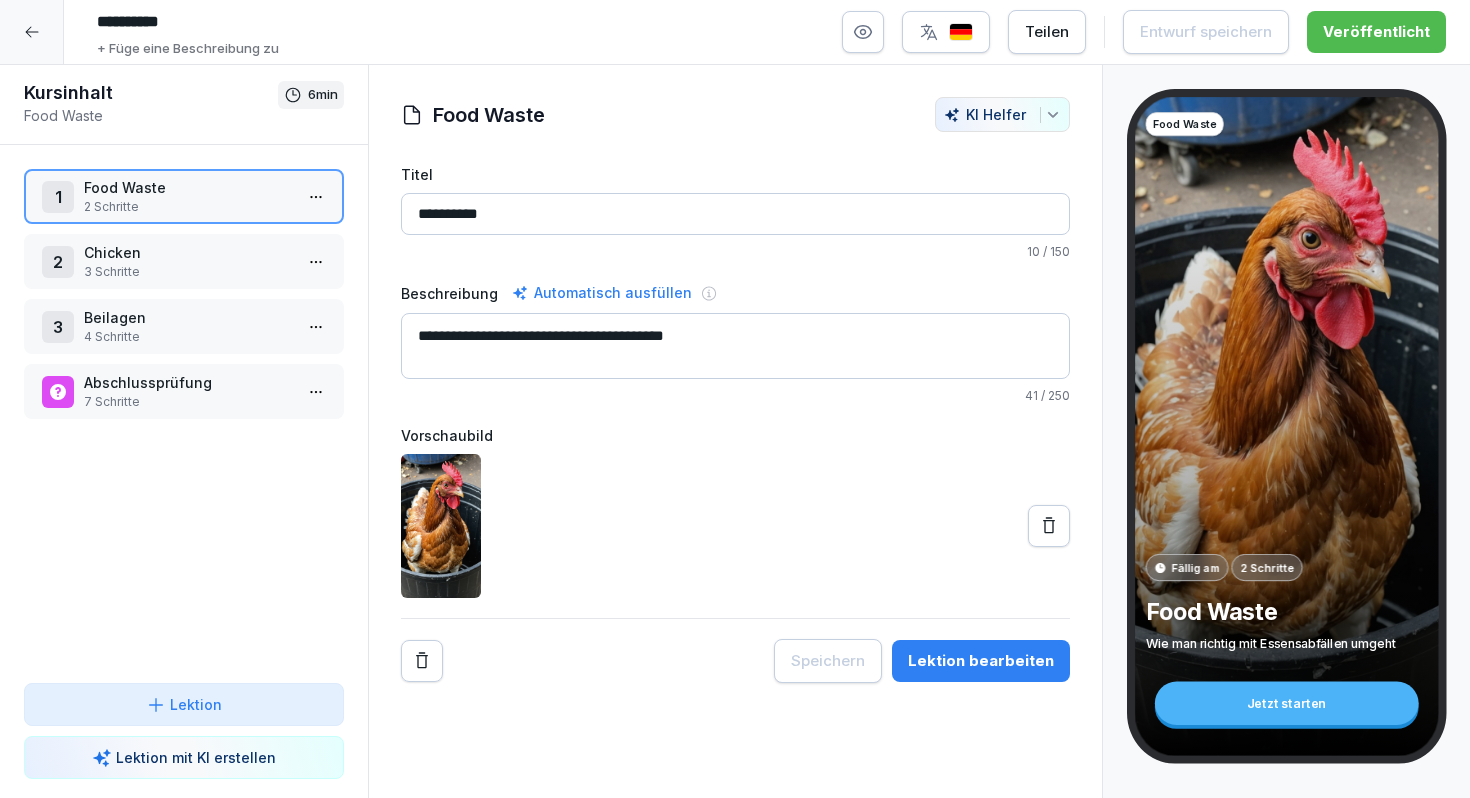 click on "2 Schritte" at bounding box center (188, 207) 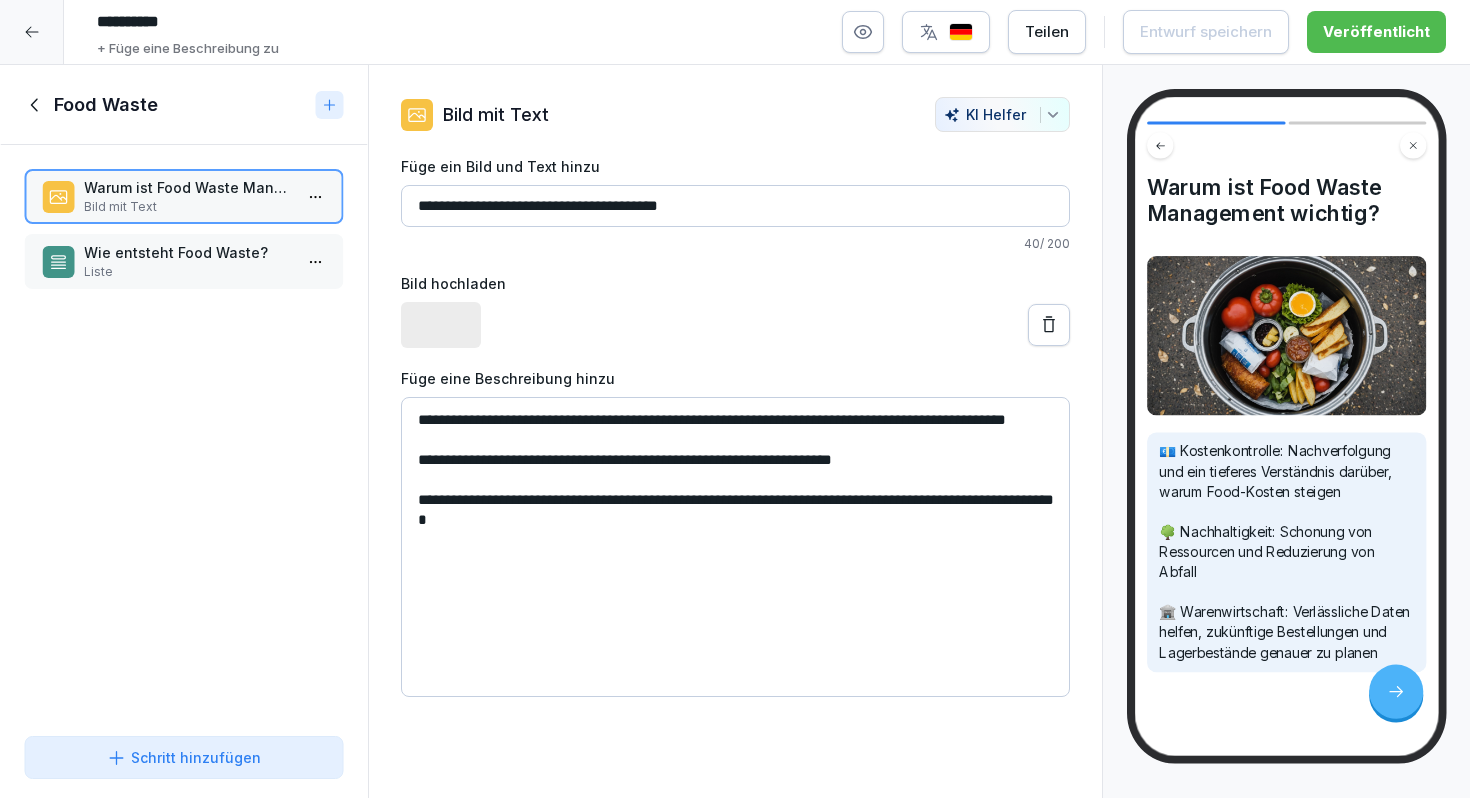 click on "Warum ist Food Waste Management wichtig?" at bounding box center (188, 187) 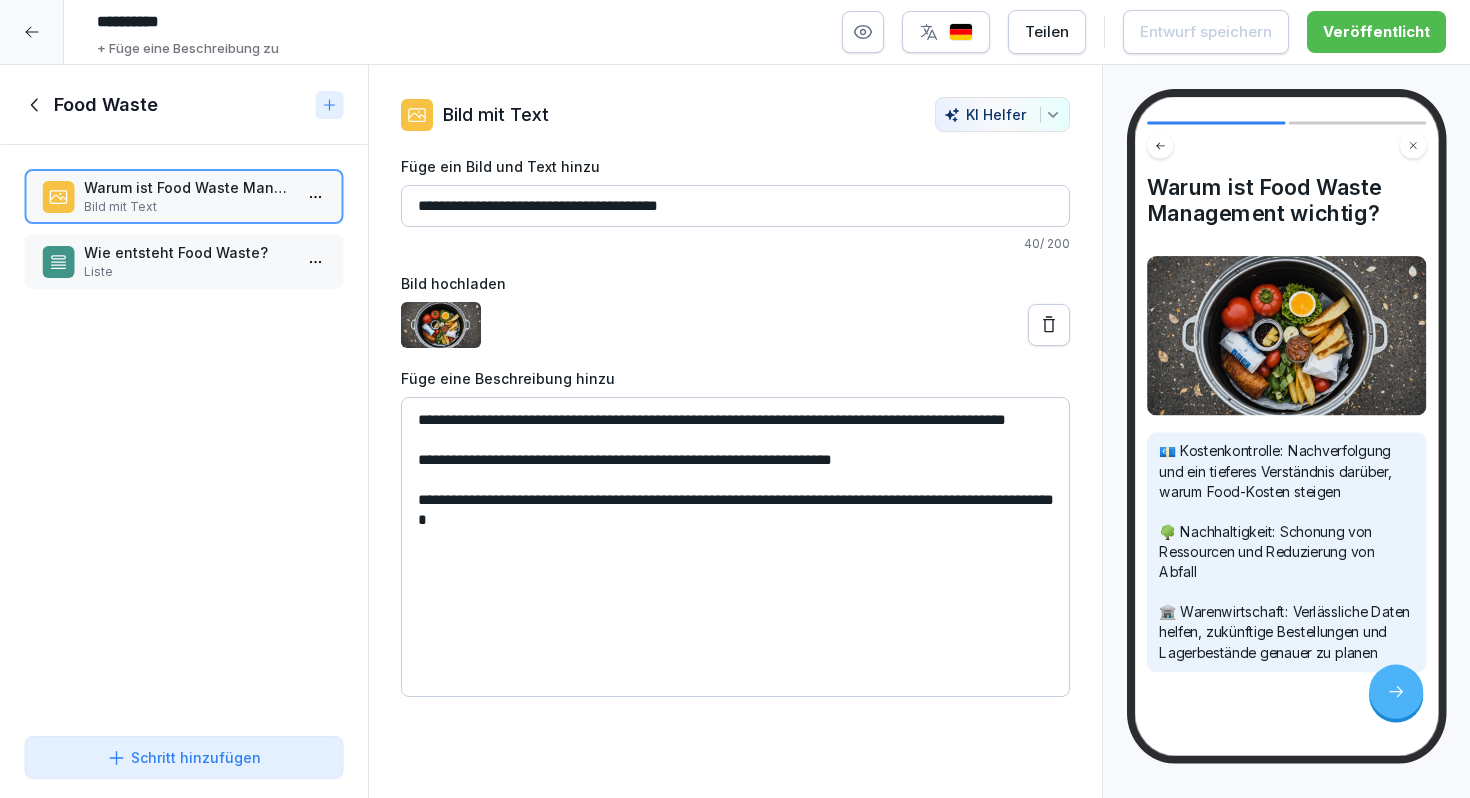 click on "Schritt hinzufügen" at bounding box center (184, 757) 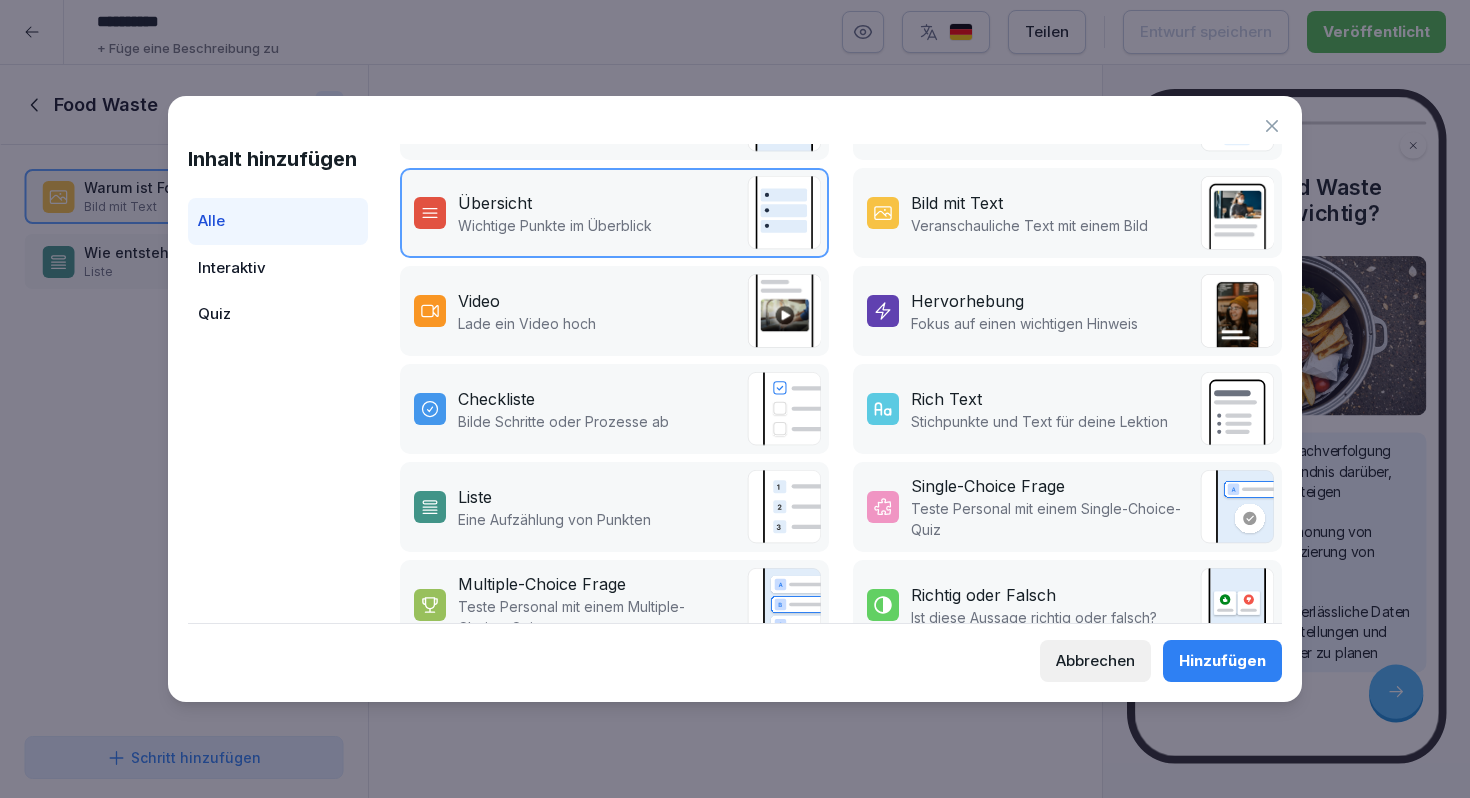scroll, scrollTop: 289, scrollLeft: 0, axis: vertical 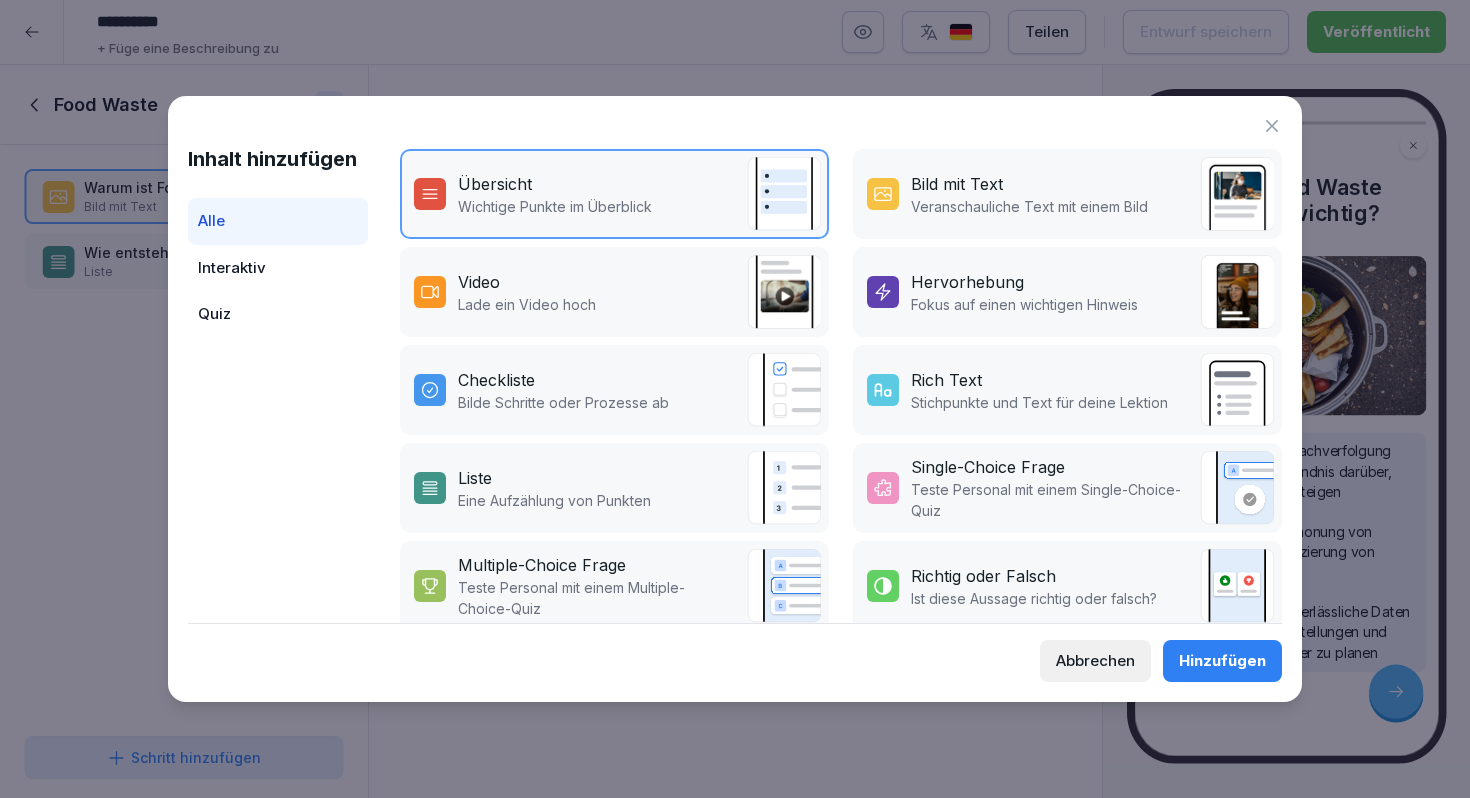 click on "Stichpunkte und Text für deine Lektion" at bounding box center [1039, 402] 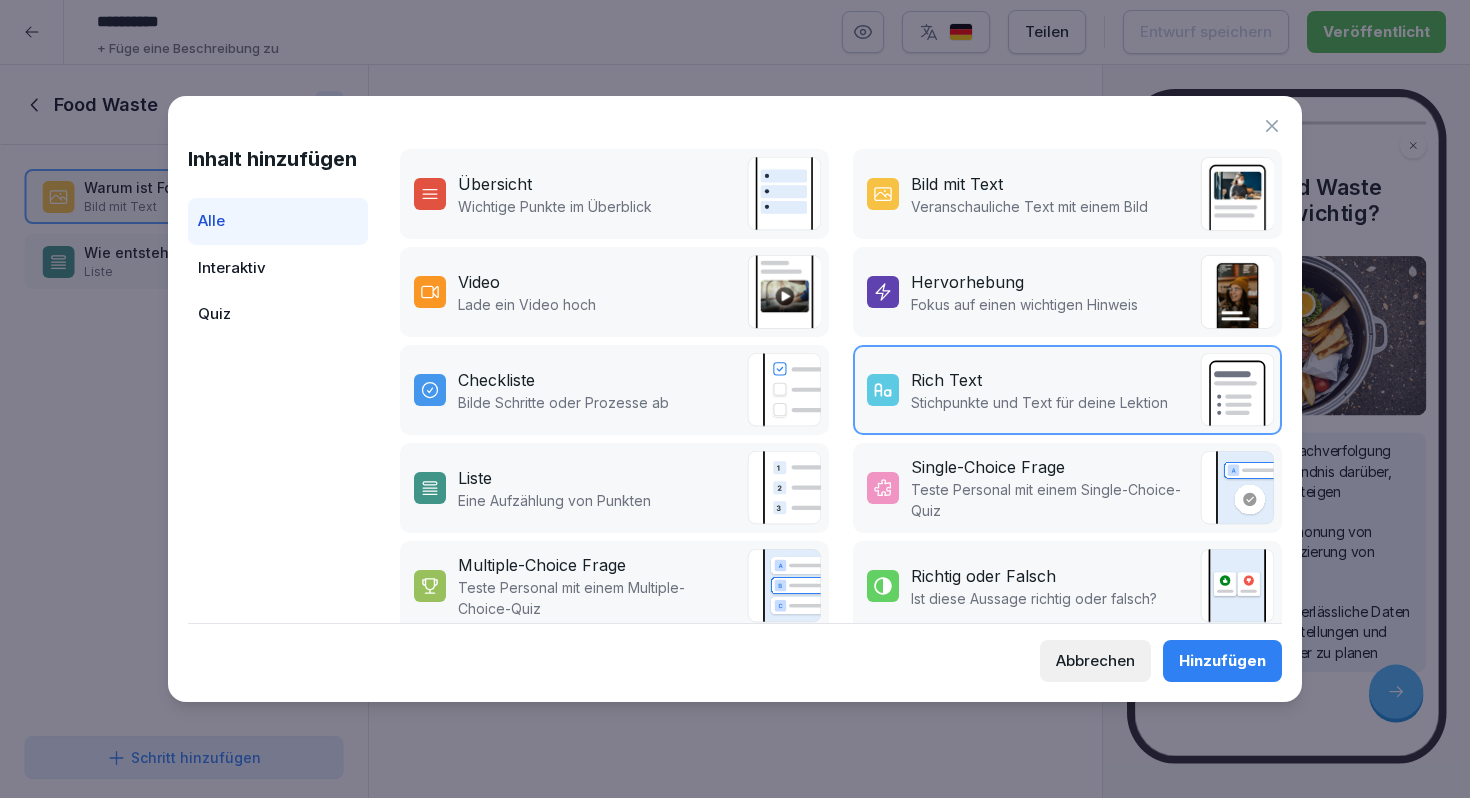 click on "Hinzufügen" at bounding box center (1222, 661) 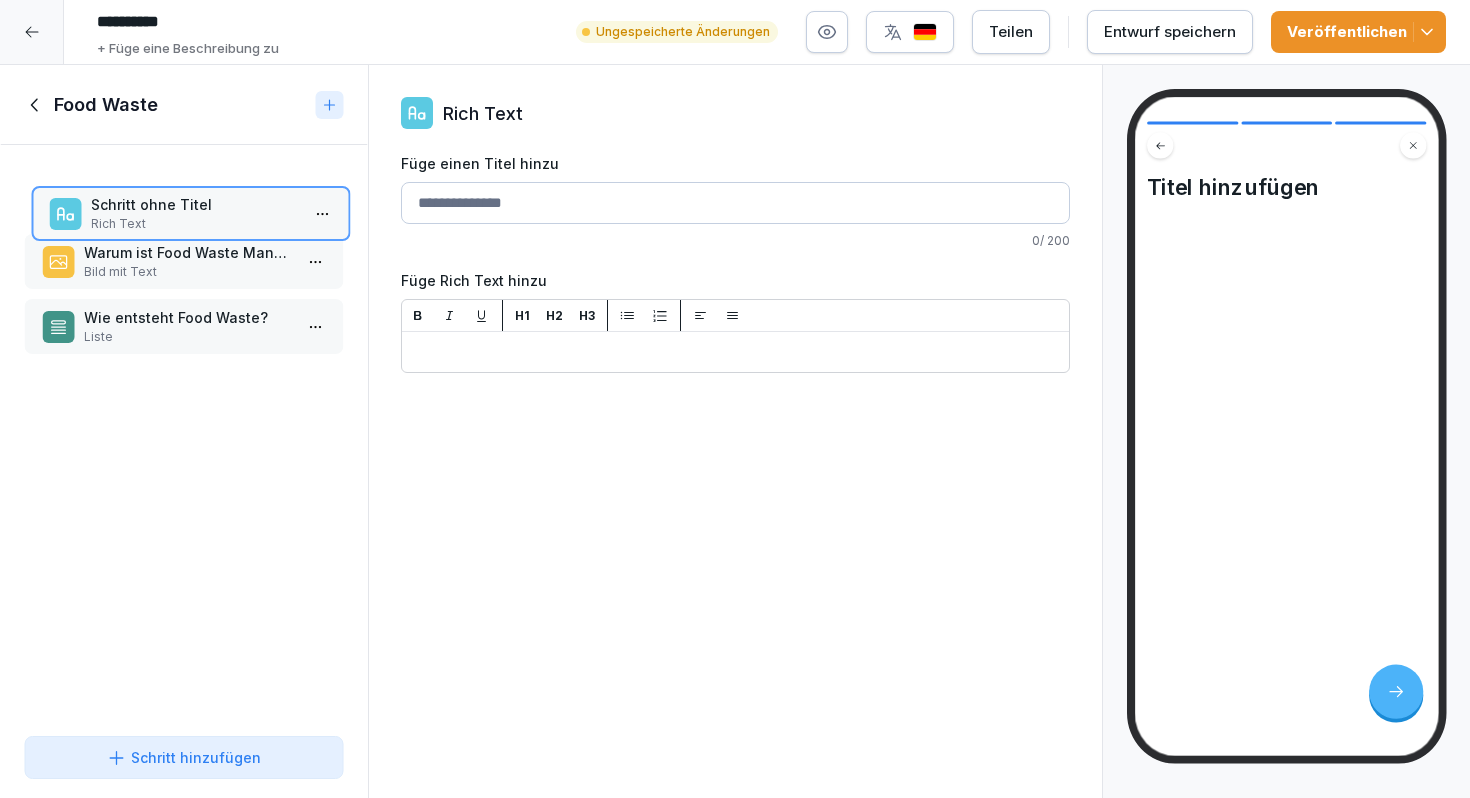 drag, startPoint x: 100, startPoint y: 321, endPoint x: 108, endPoint y: 212, distance: 109.29318 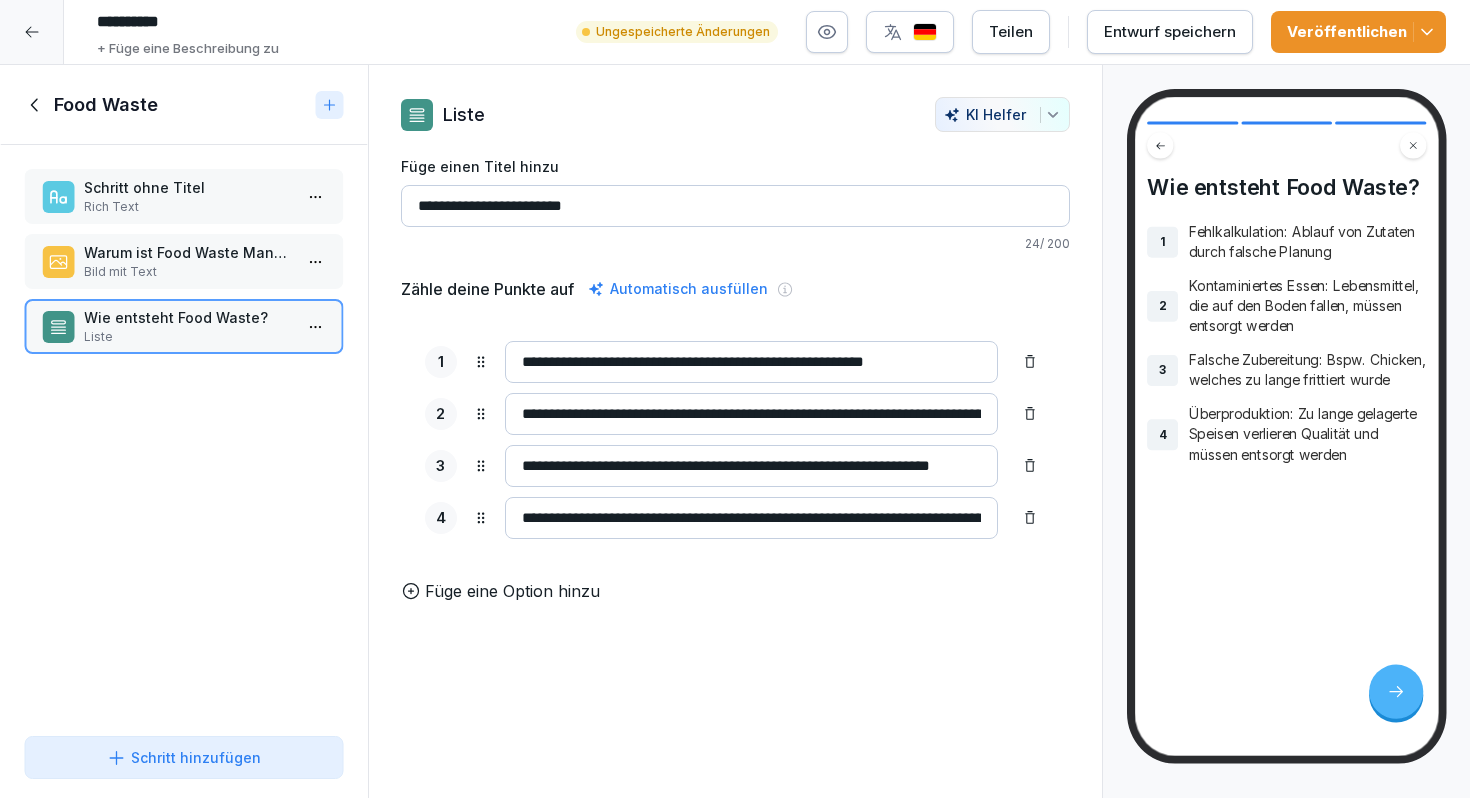 click on "Warum ist Food Waste Management wichtig?" at bounding box center [188, 252] 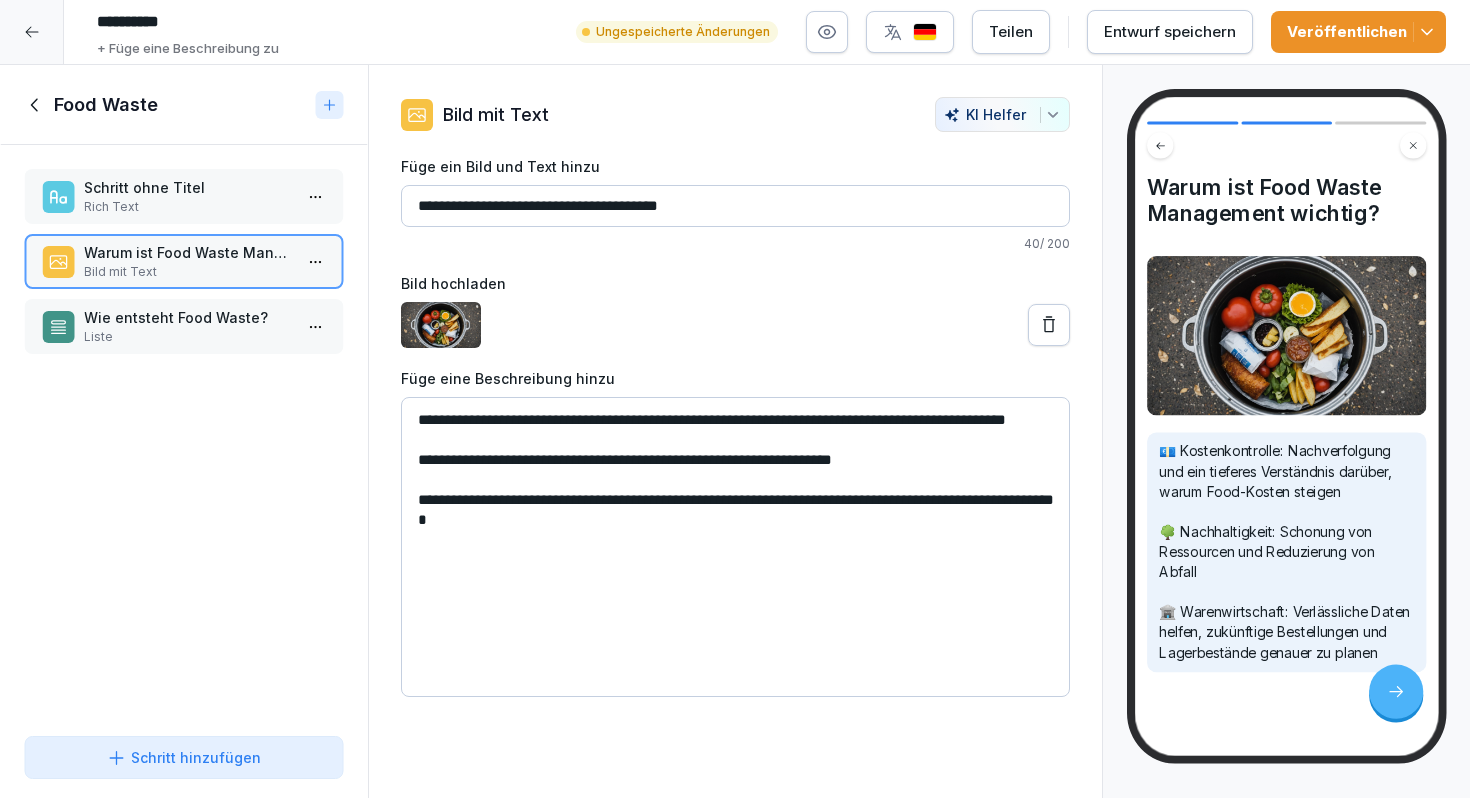 click on "**********" at bounding box center [735, 206] 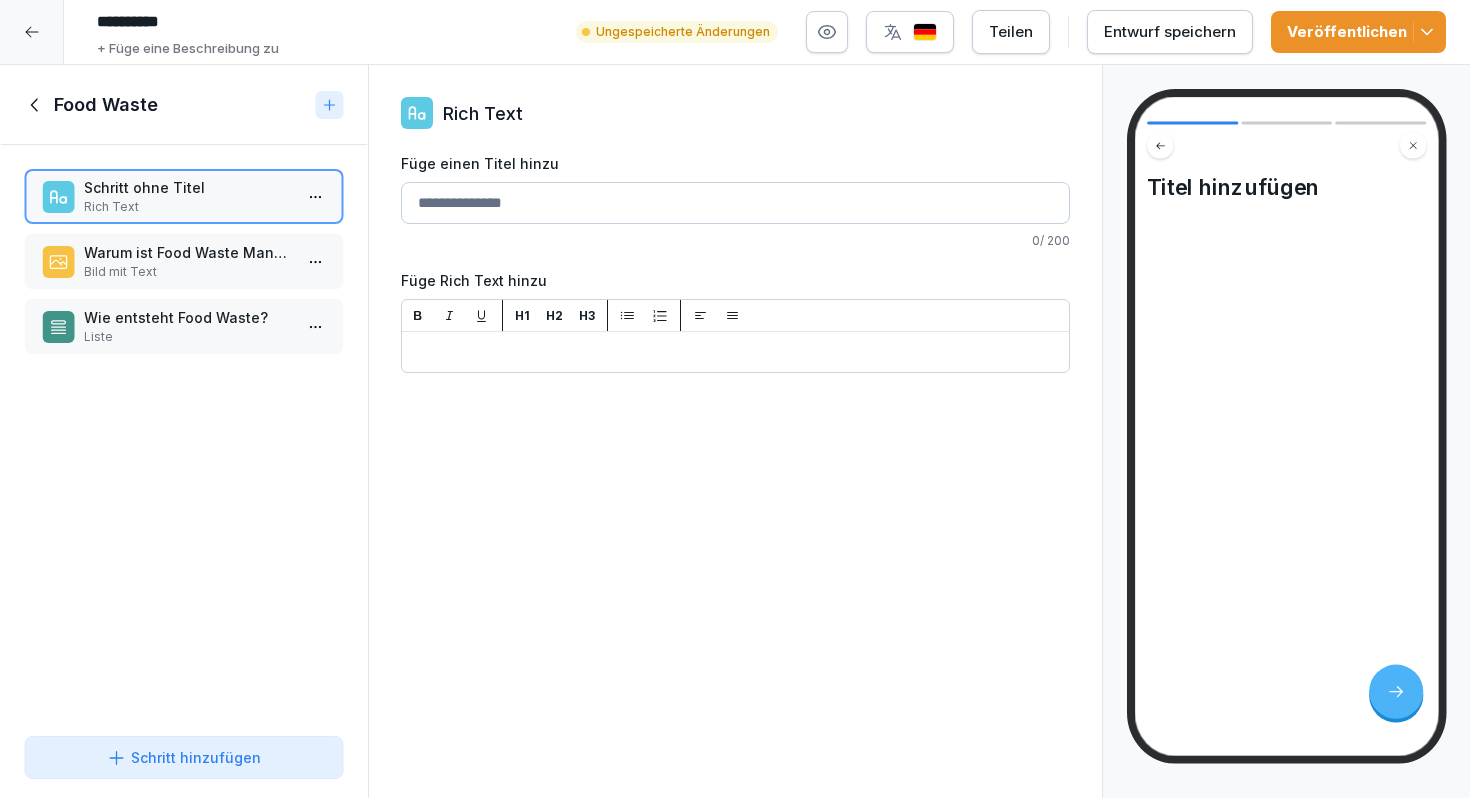 click on "Füge einen Titel hinzu" at bounding box center (735, 203) 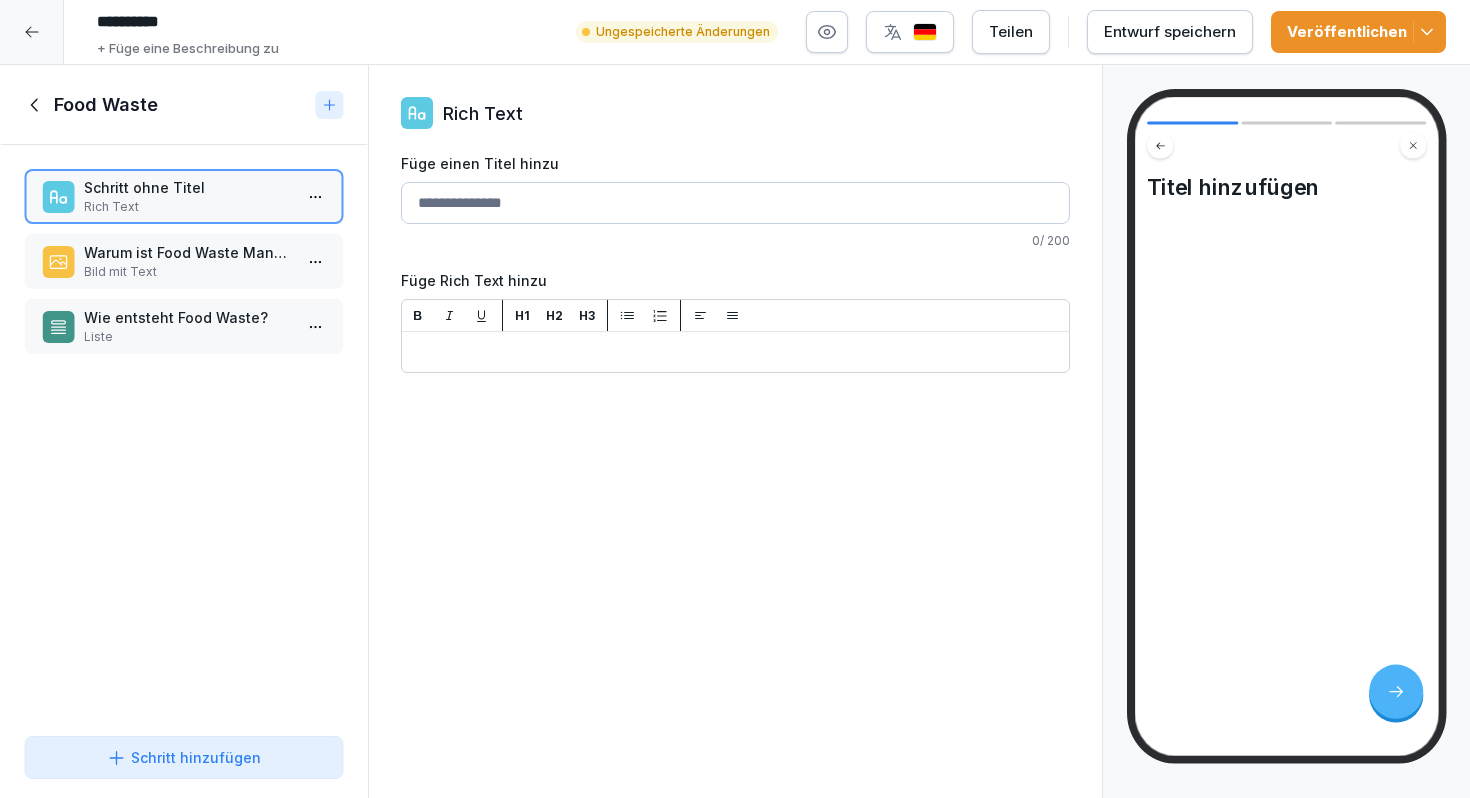 paste on "**********" 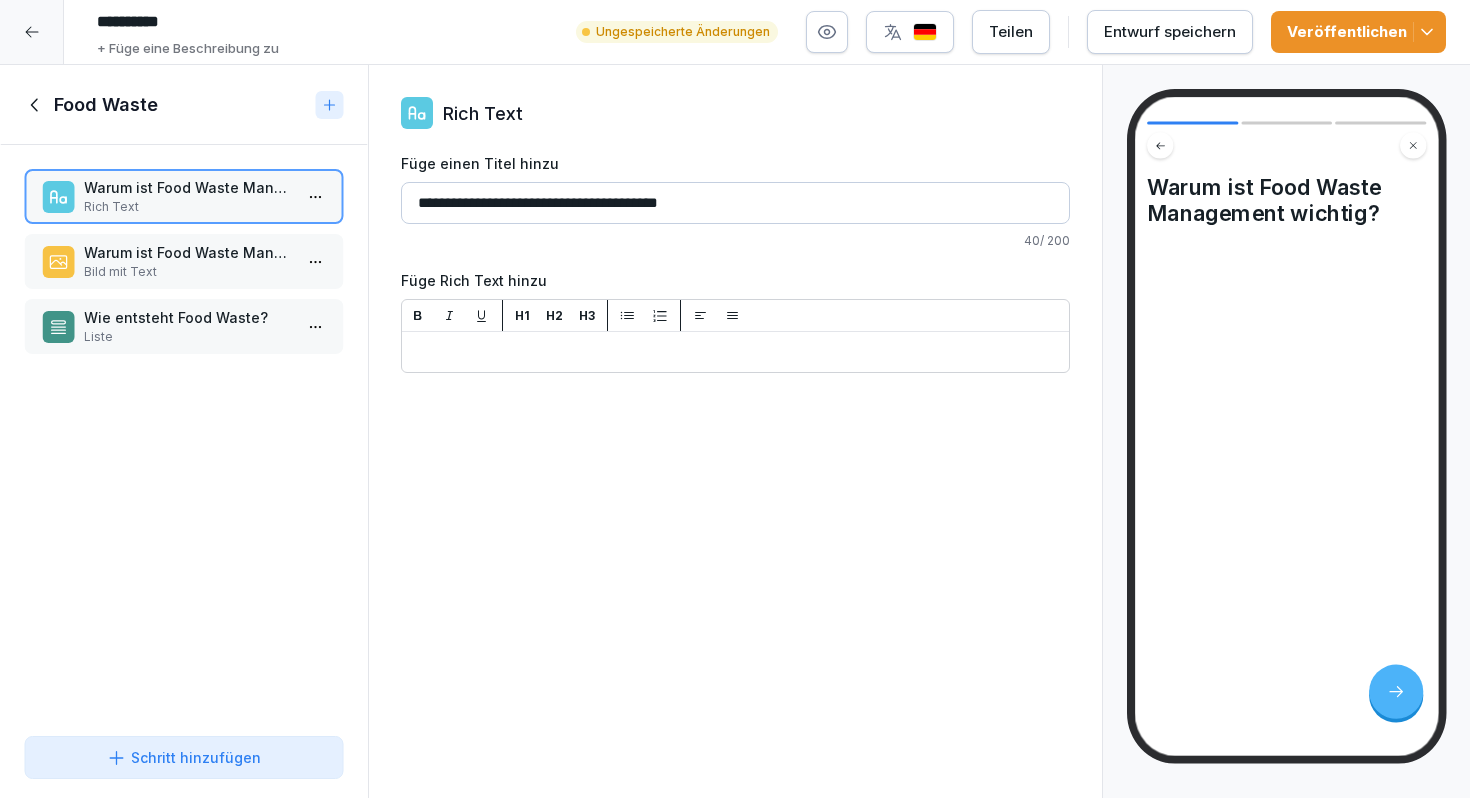 type on "**********" 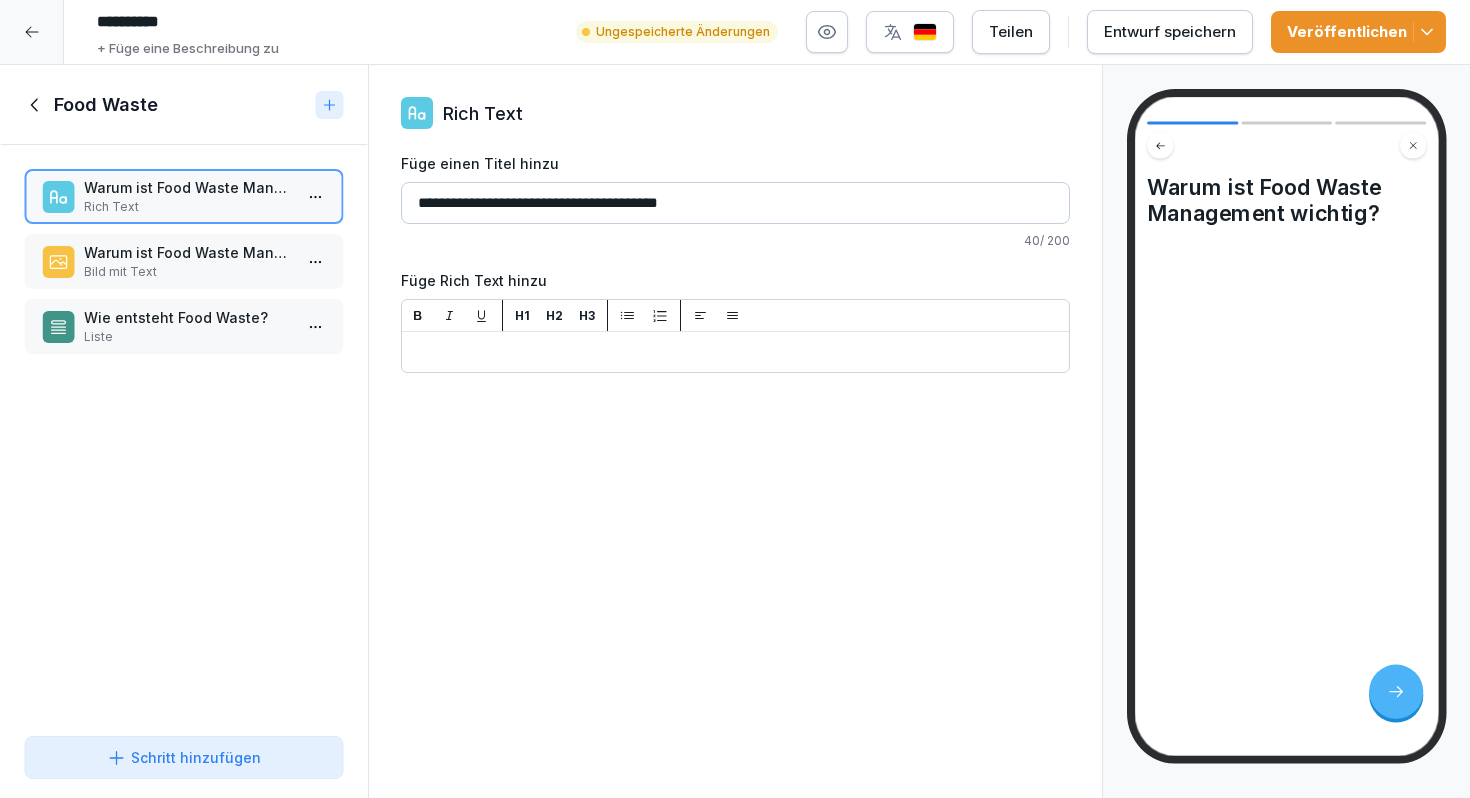 click on "Warum ist Food Waste Management wichtig?" at bounding box center [188, 252] 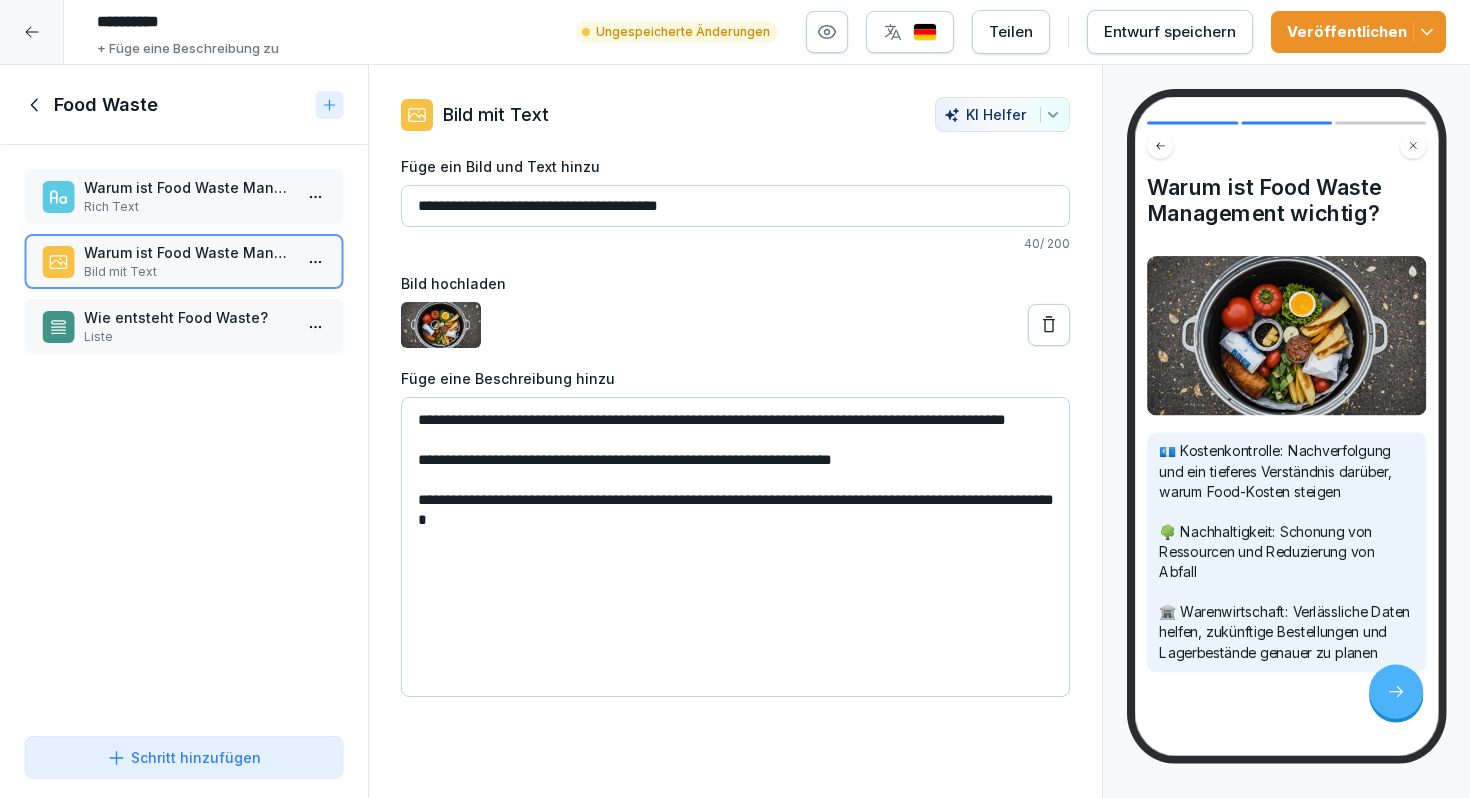 drag, startPoint x: 688, startPoint y: 556, endPoint x: 385, endPoint y: 401, distance: 340.34393 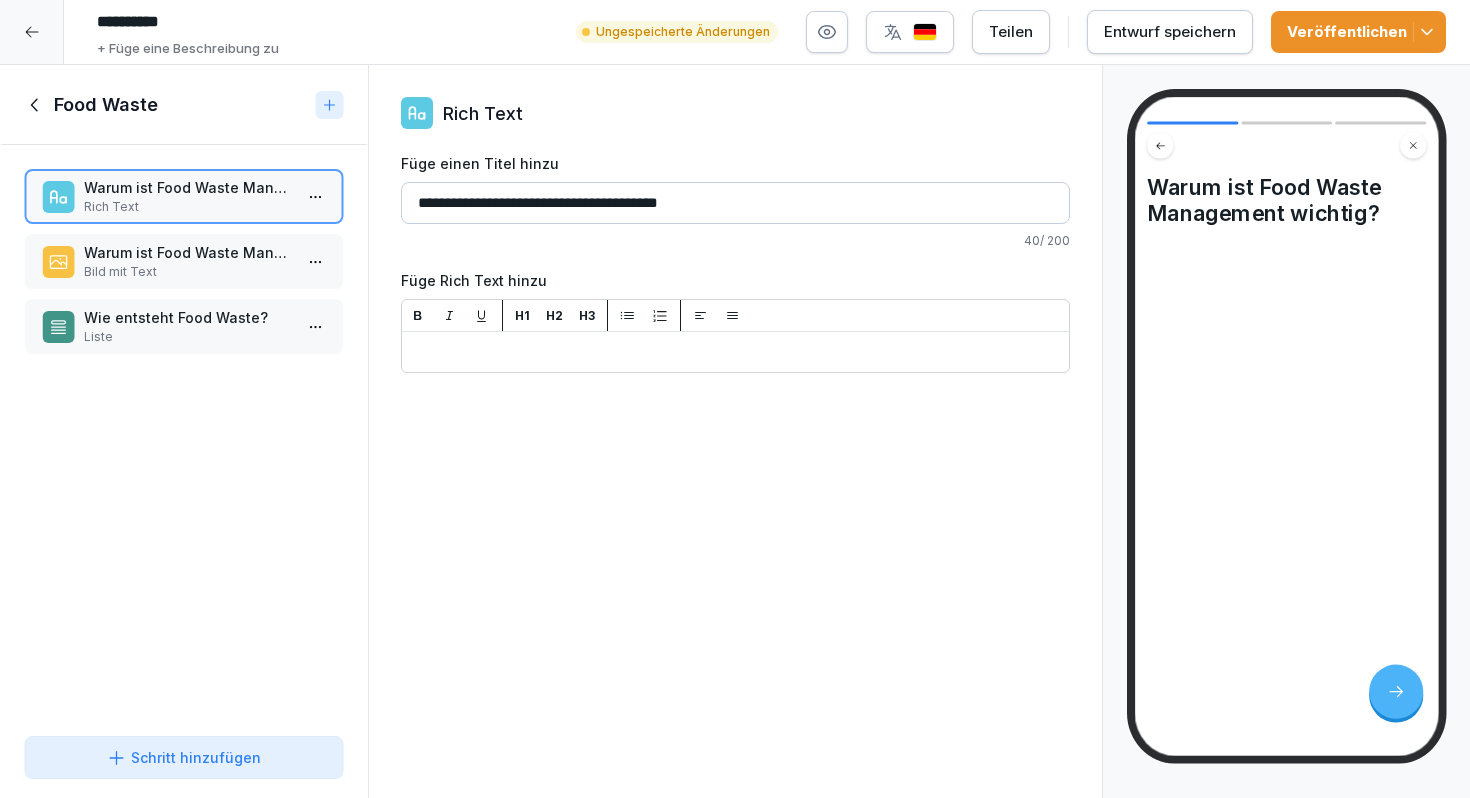 click on "H1 H2 H3 ﻿" at bounding box center (735, 336) 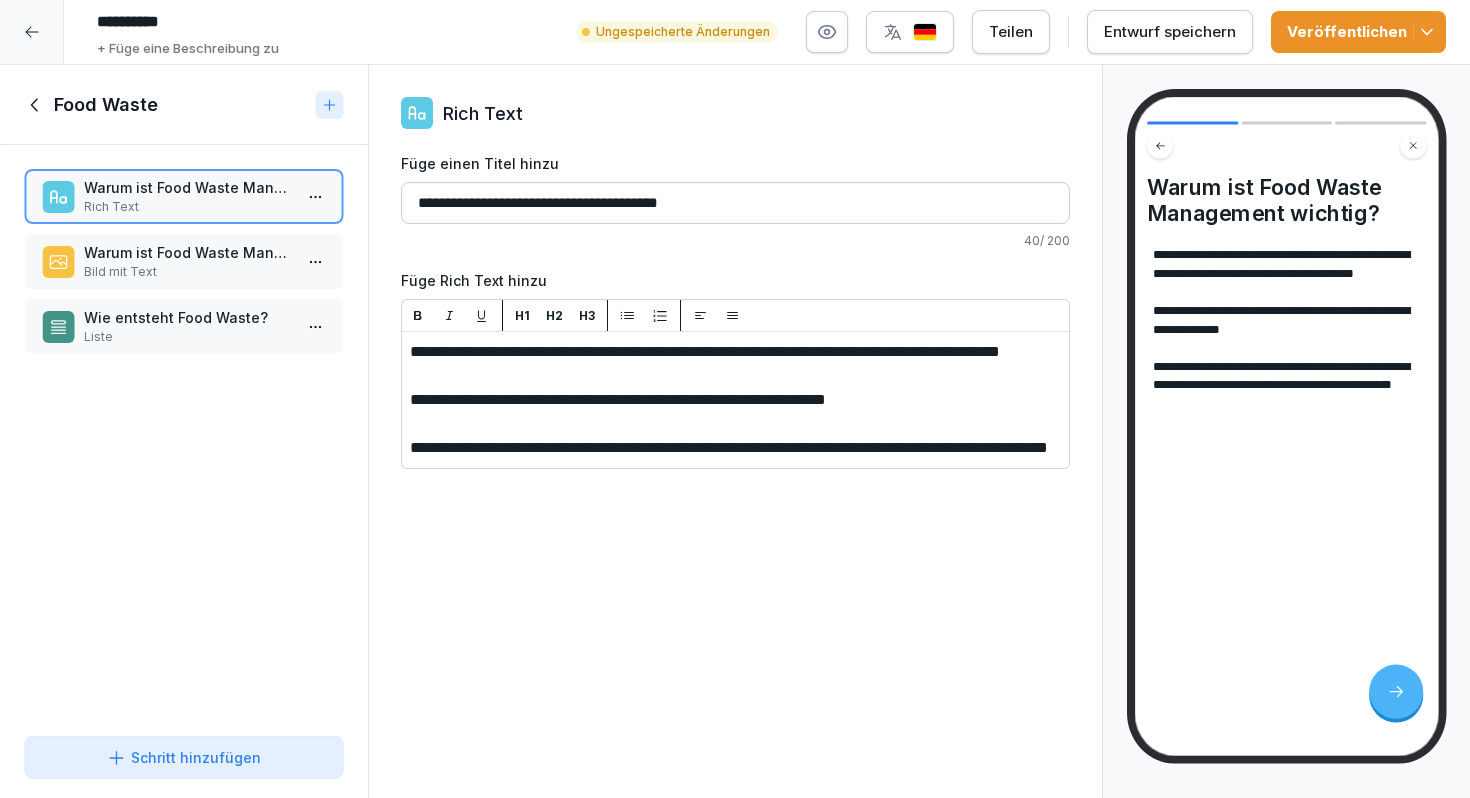click on "Rich Text" at bounding box center (188, 207) 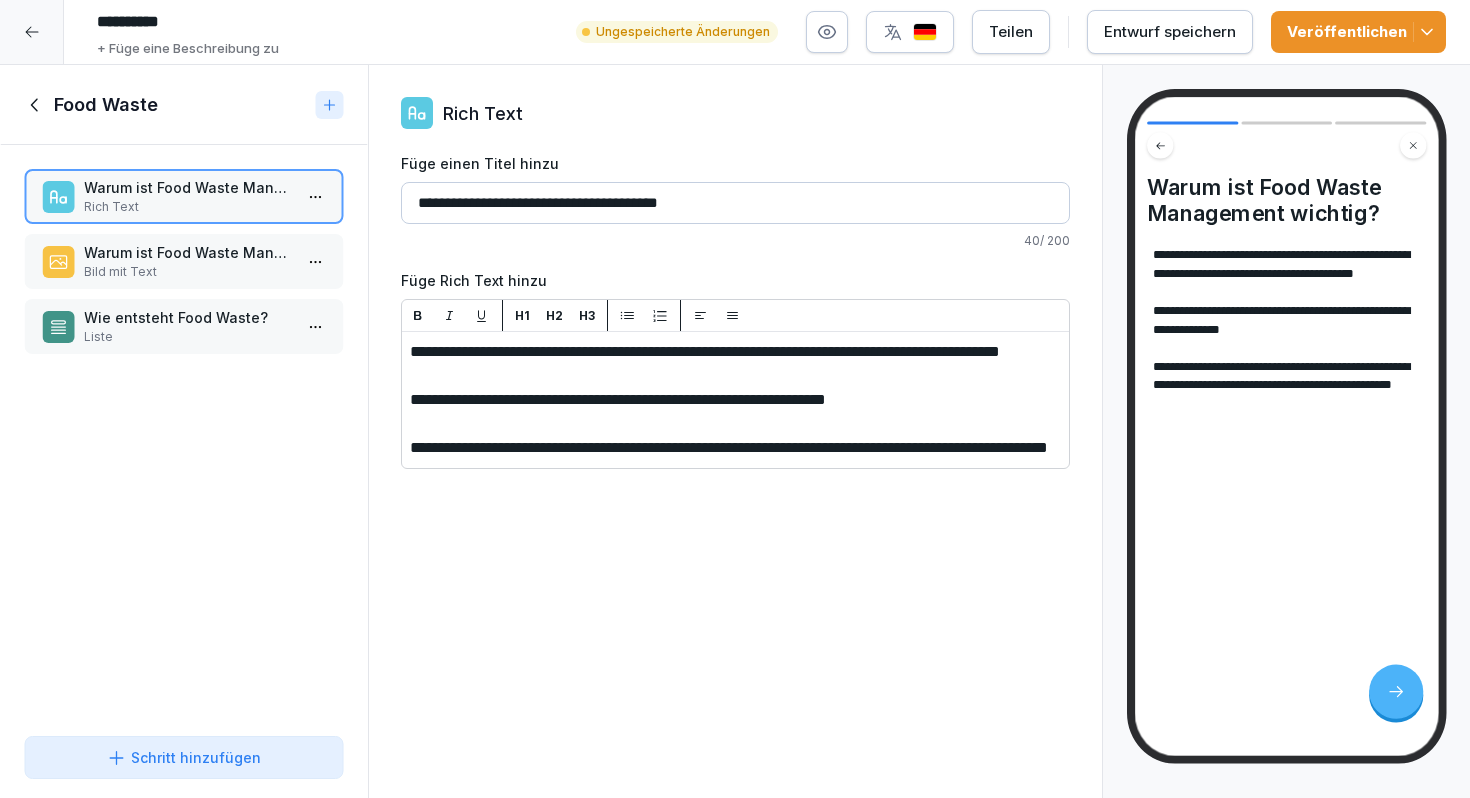 click on "**********" at bounding box center [735, 399] 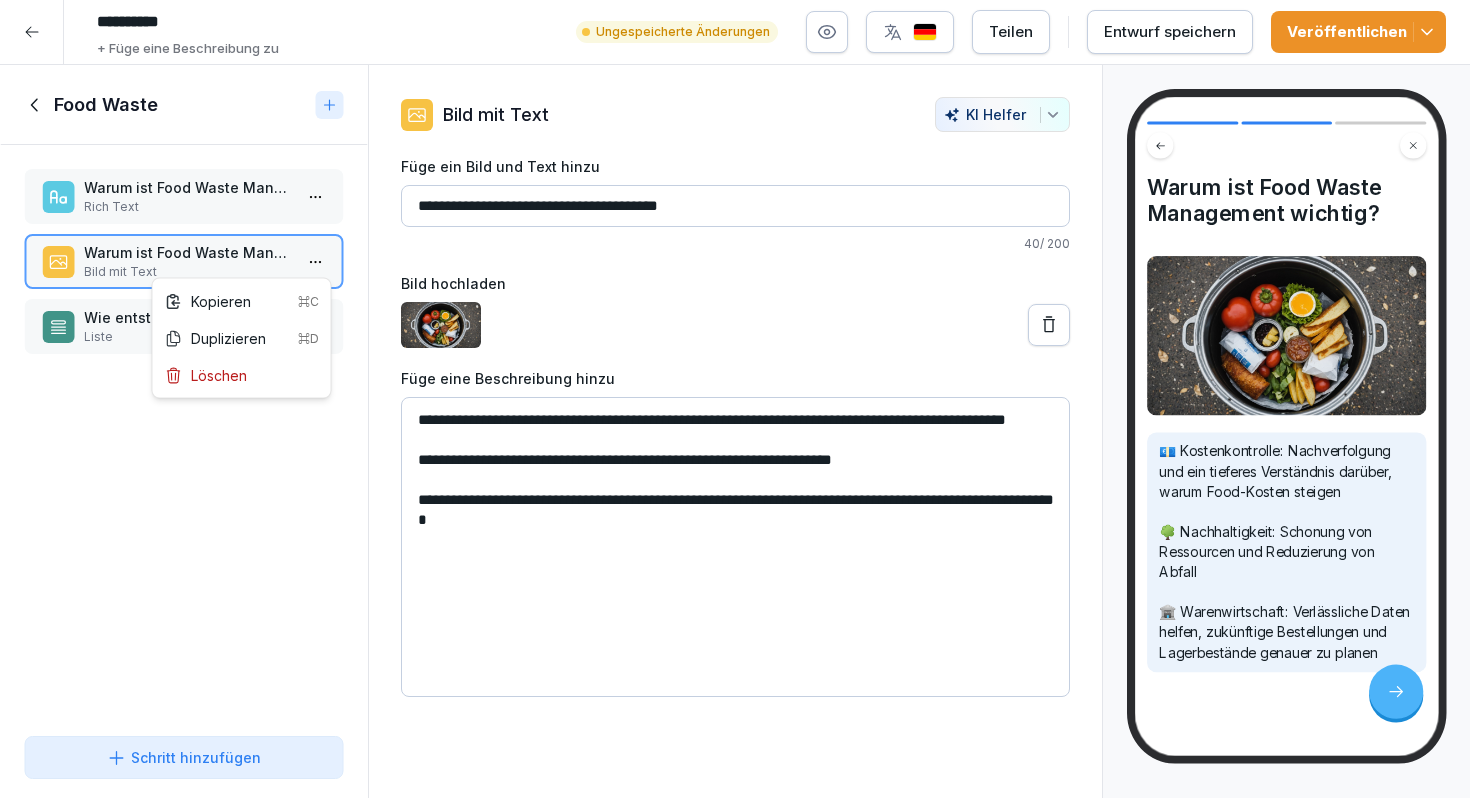 click on "**********" at bounding box center (735, 399) 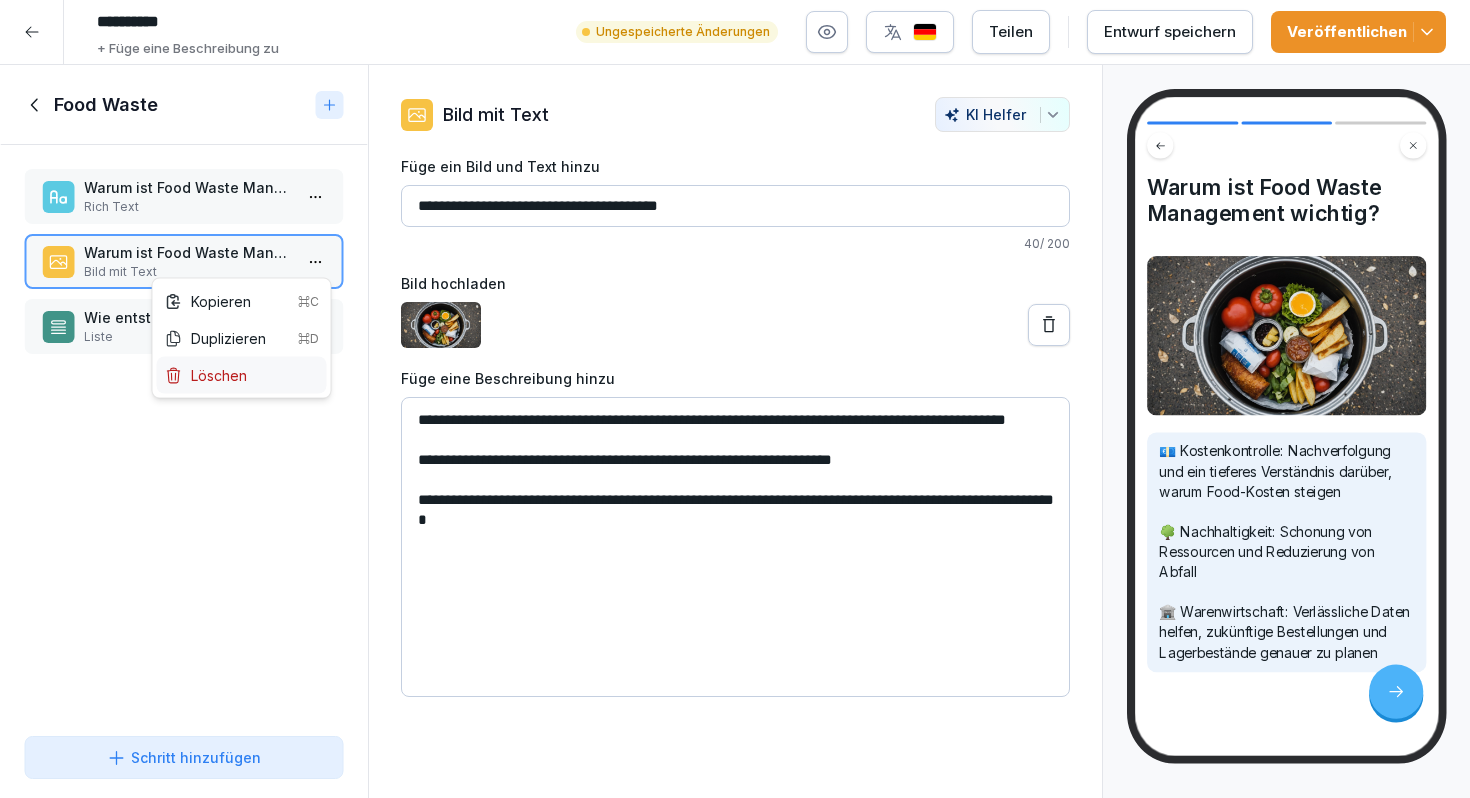 click on "Löschen" at bounding box center (206, 375) 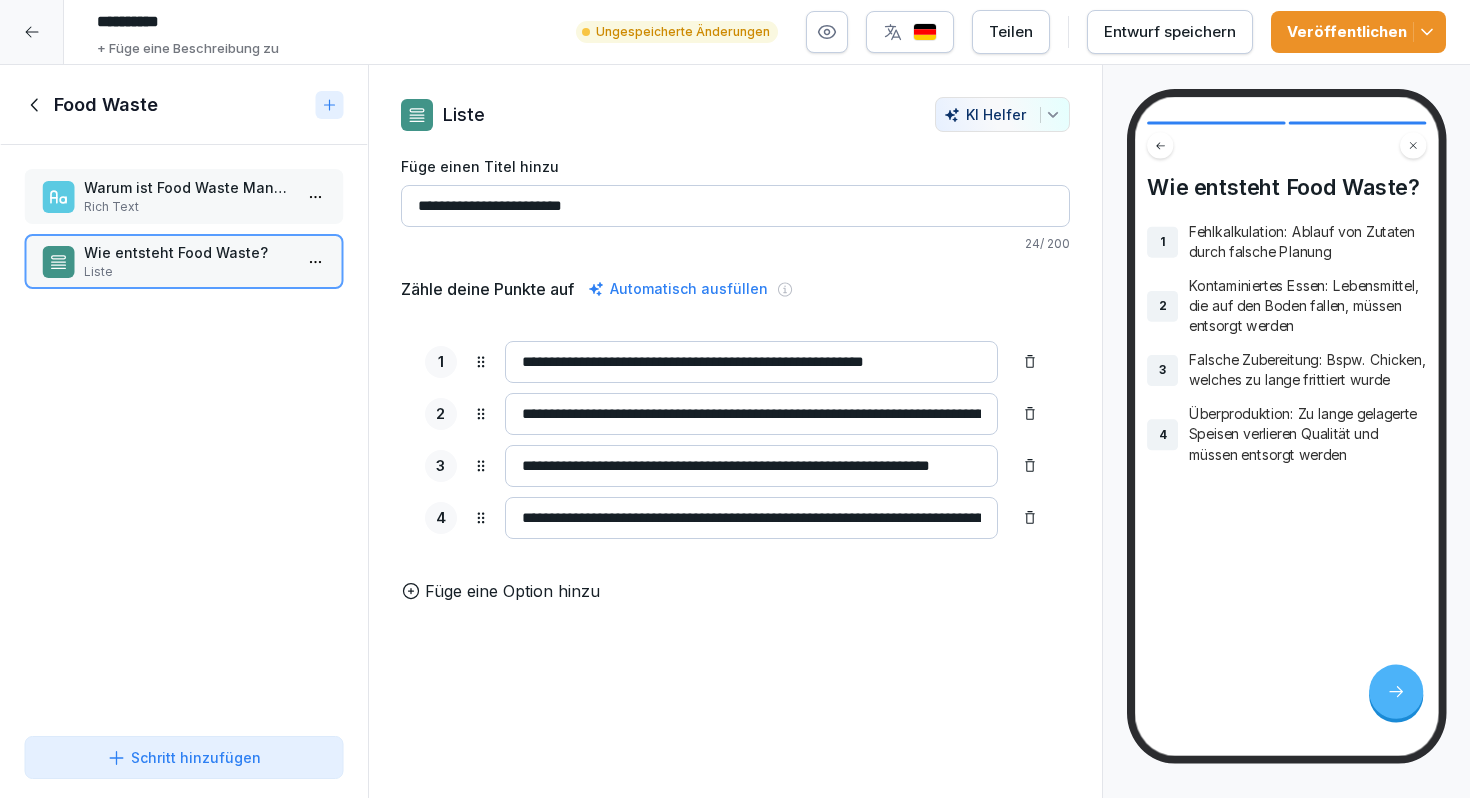 click on "Veröffentlichen" at bounding box center [1358, 32] 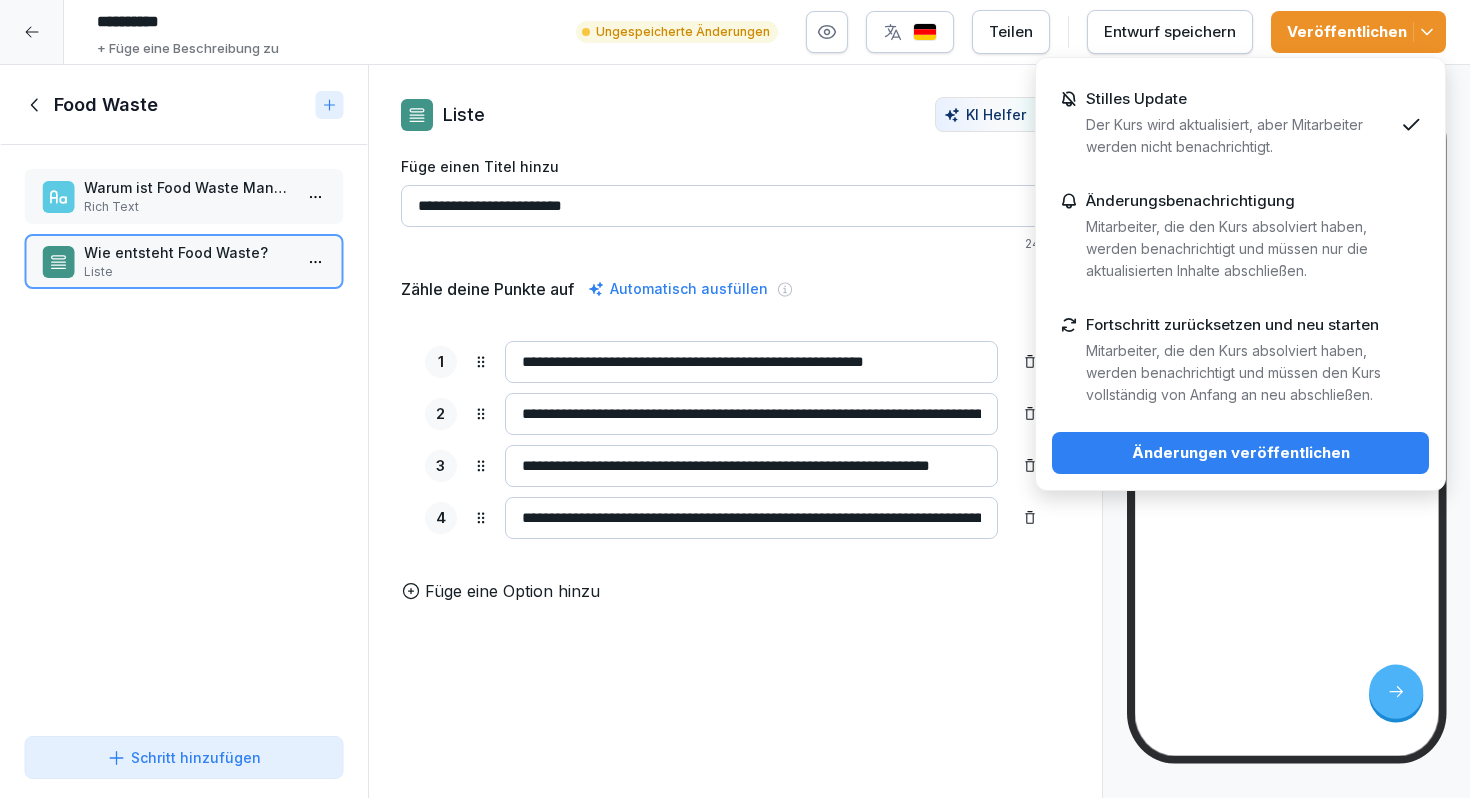 click on "Änderungen veröffentlichen" at bounding box center [1240, 453] 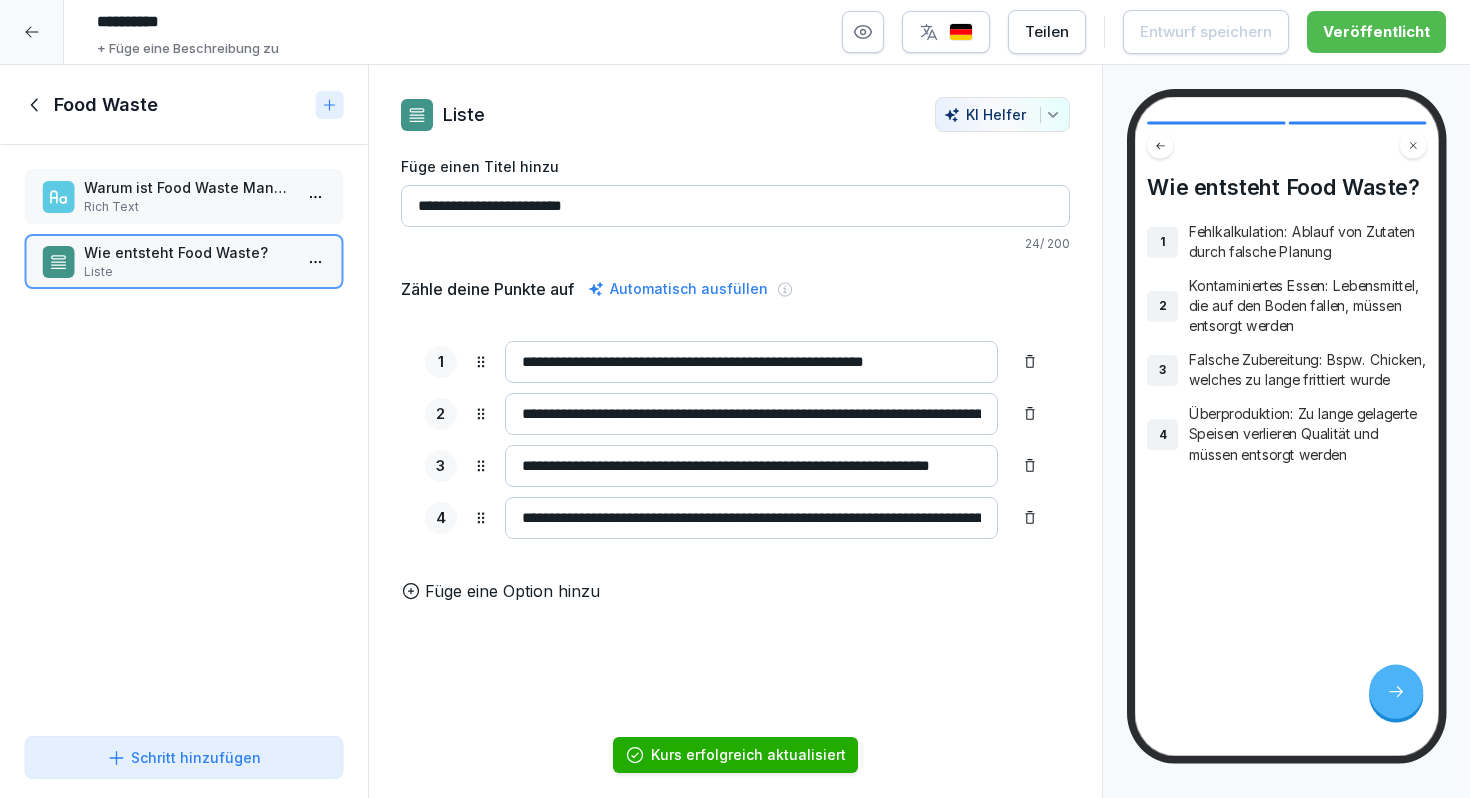 click 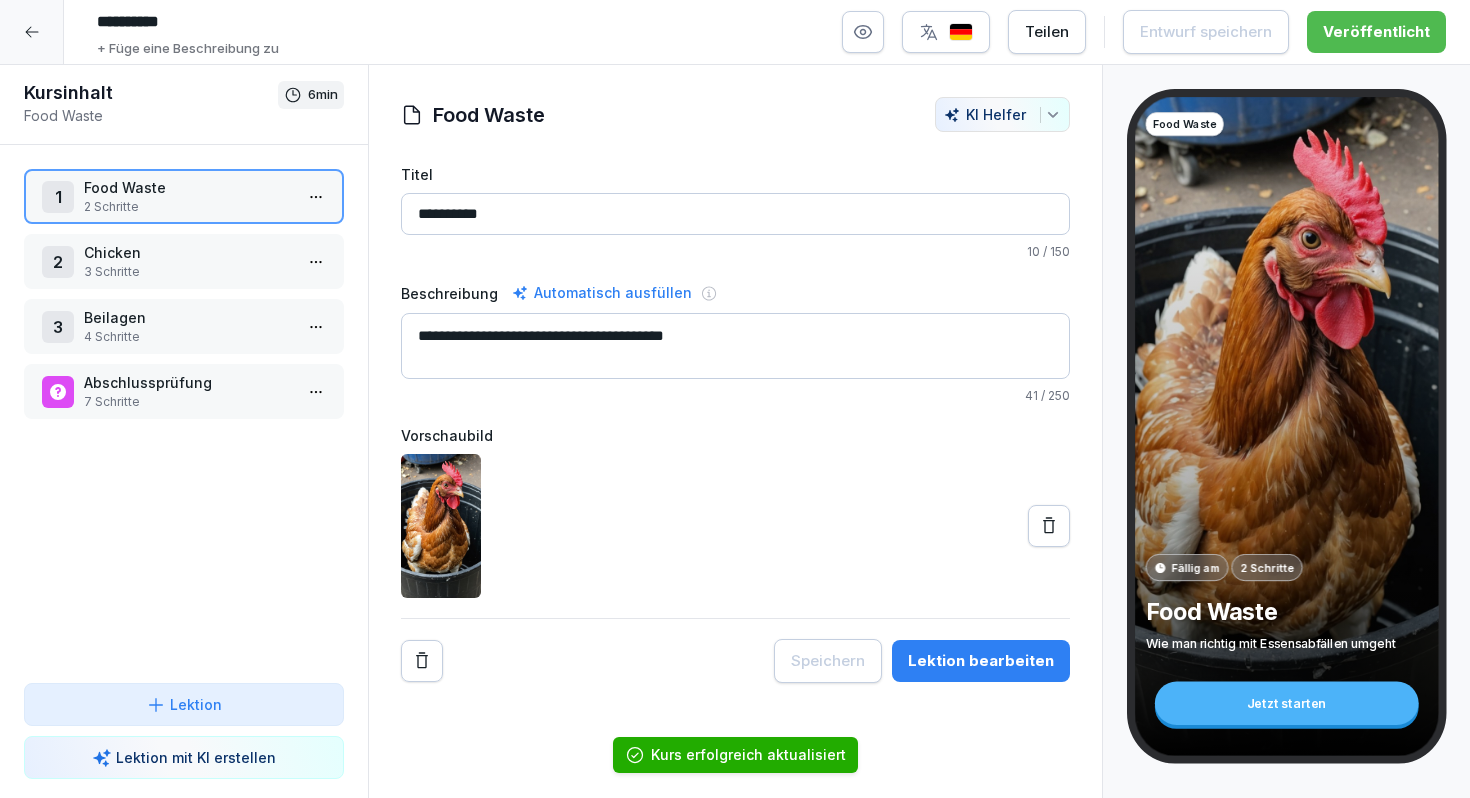click on "3 Schritte" at bounding box center (188, 272) 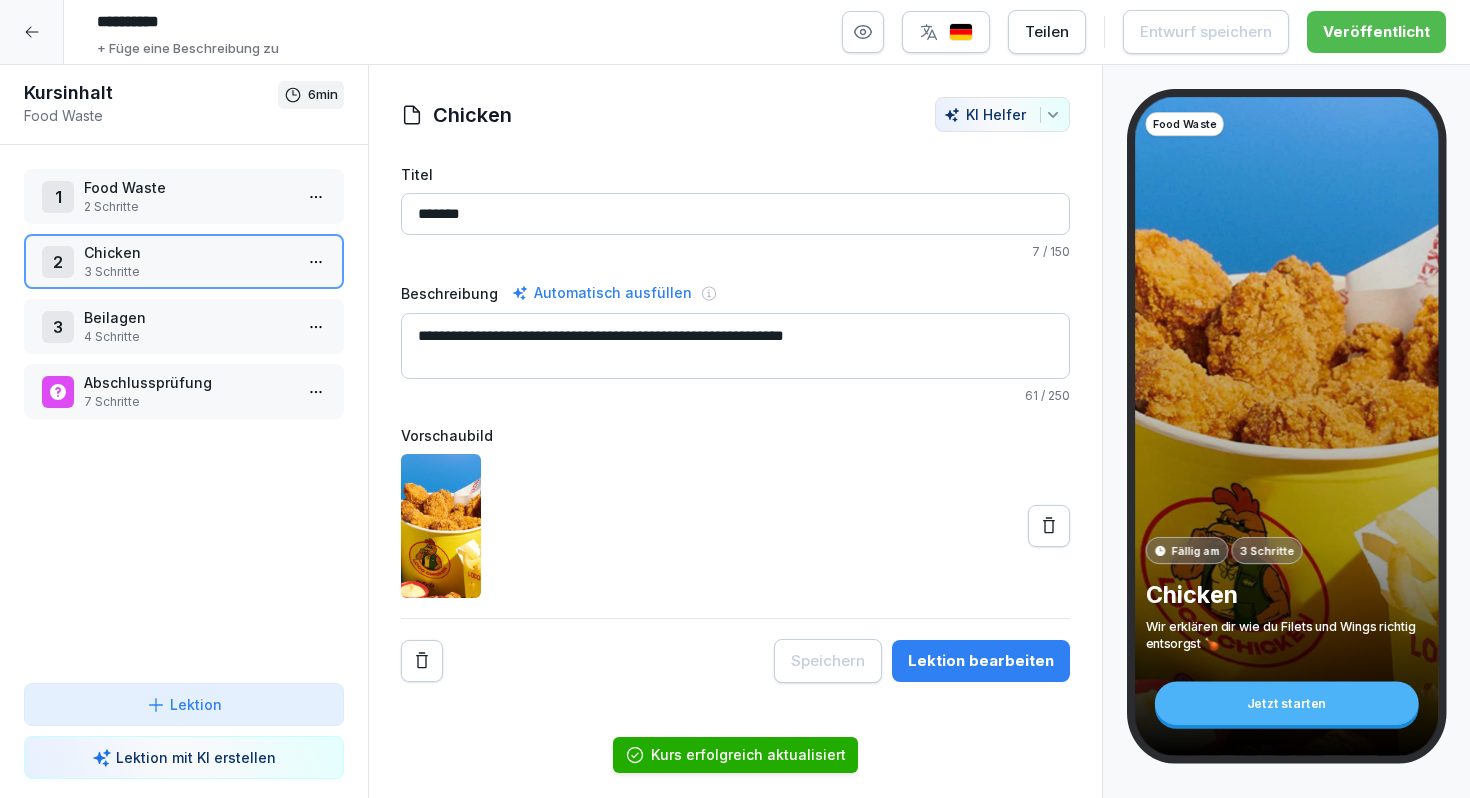 click on "Chicken" at bounding box center [188, 252] 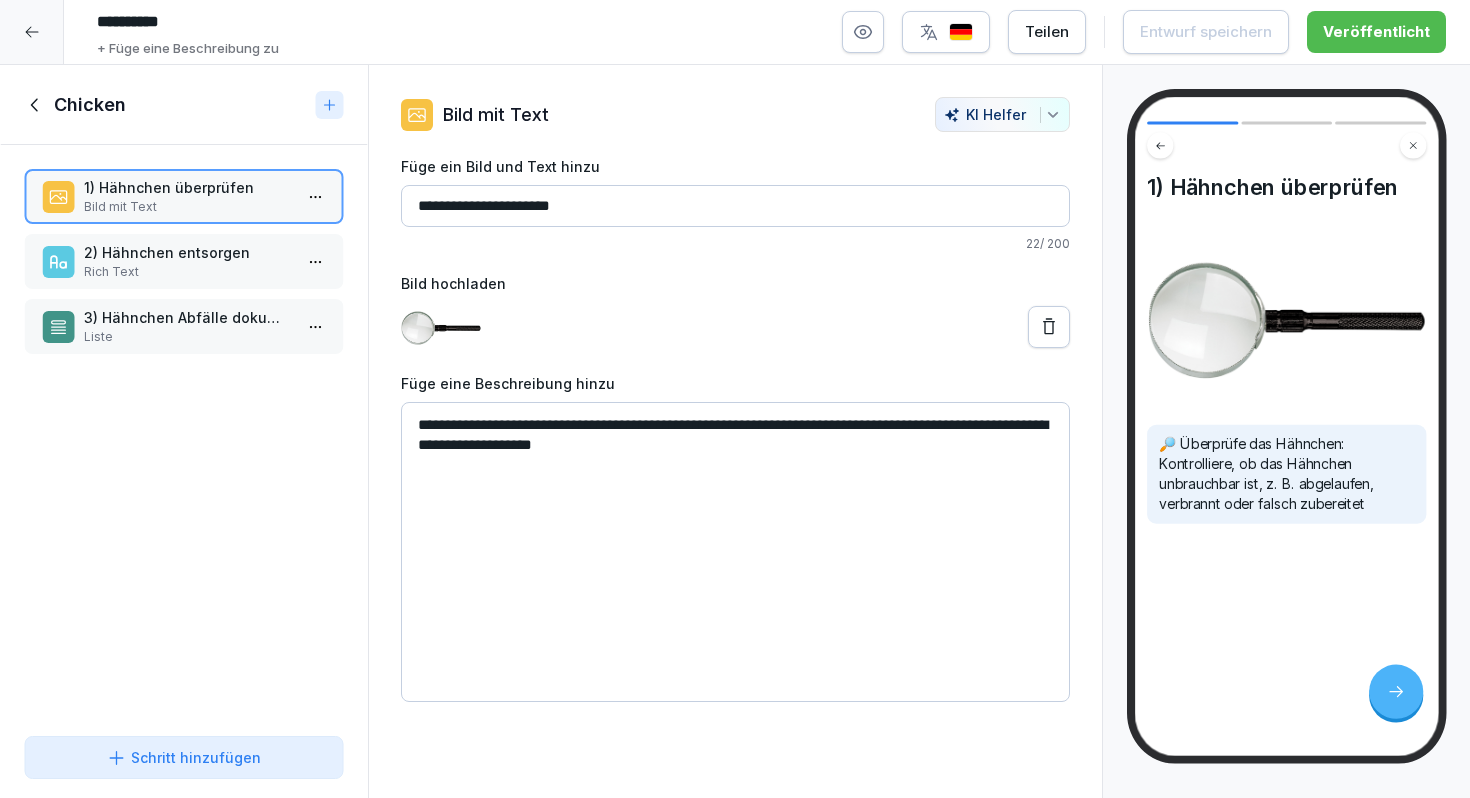 click at bounding box center [1049, 327] 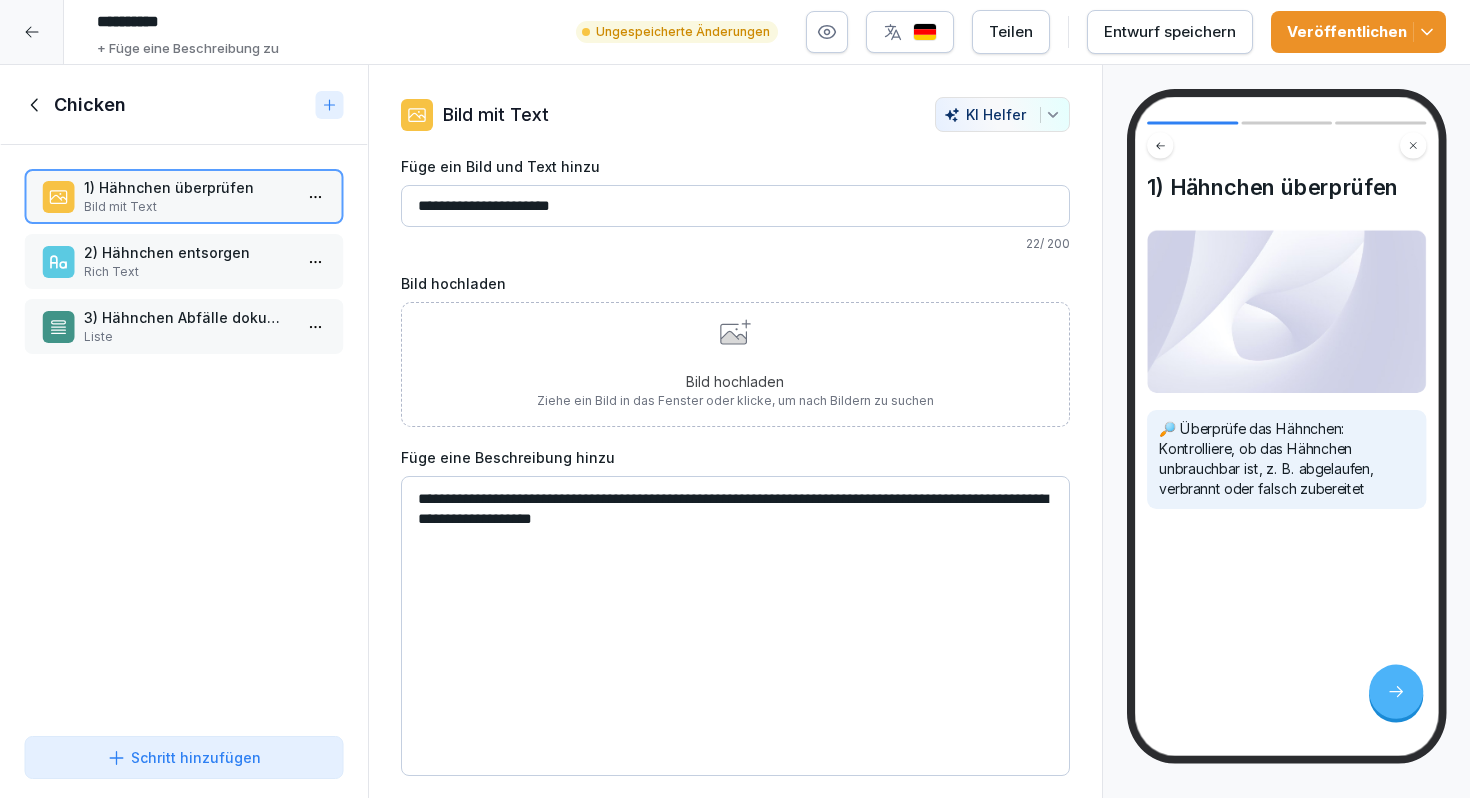 click on "Bild hochladen Ziehe ein Bild in das Fenster oder klicke, um nach Bildern zu suchen" at bounding box center [735, 364] 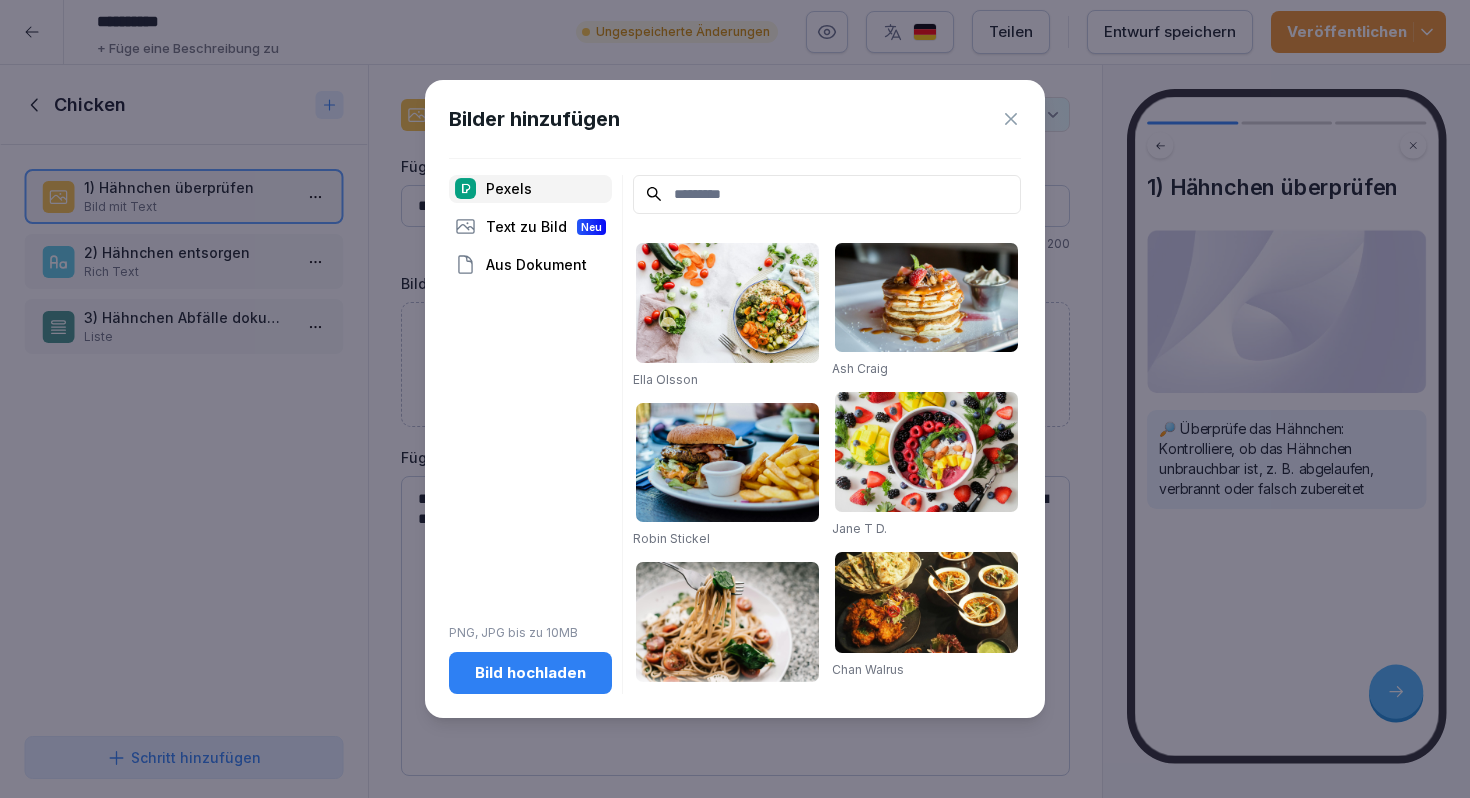 click on "Bild hochladen" at bounding box center (530, 673) 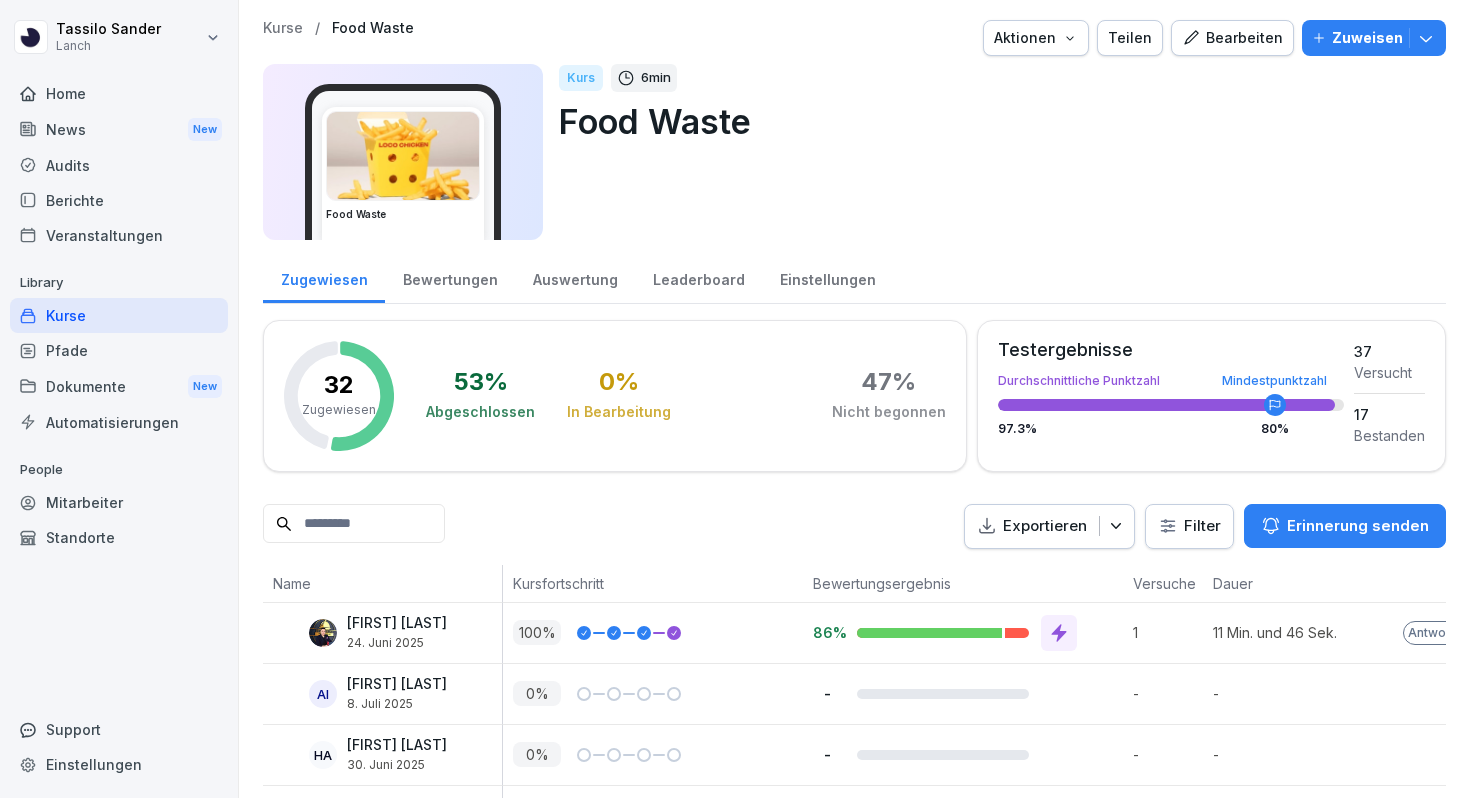 scroll, scrollTop: 0, scrollLeft: 0, axis: both 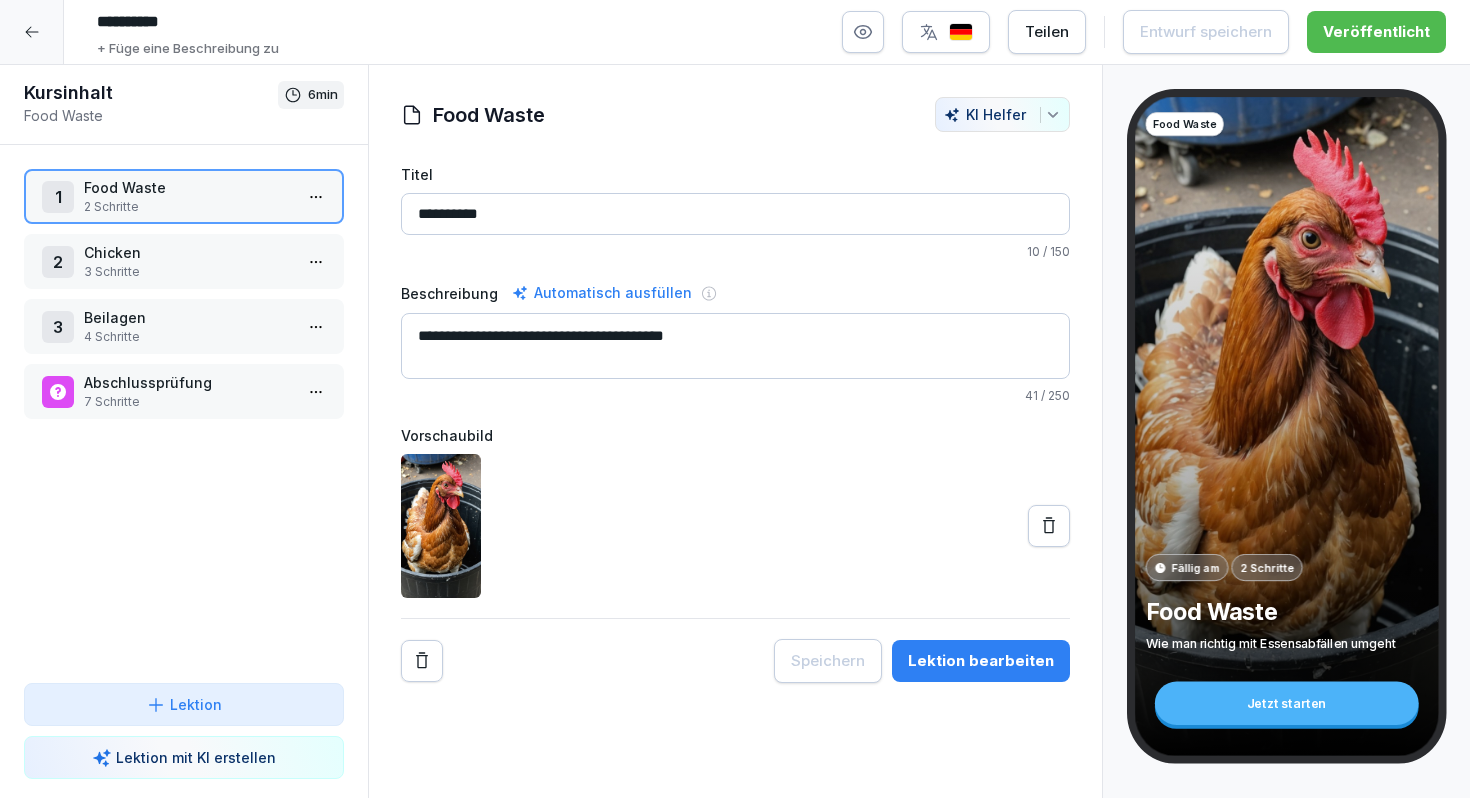 click 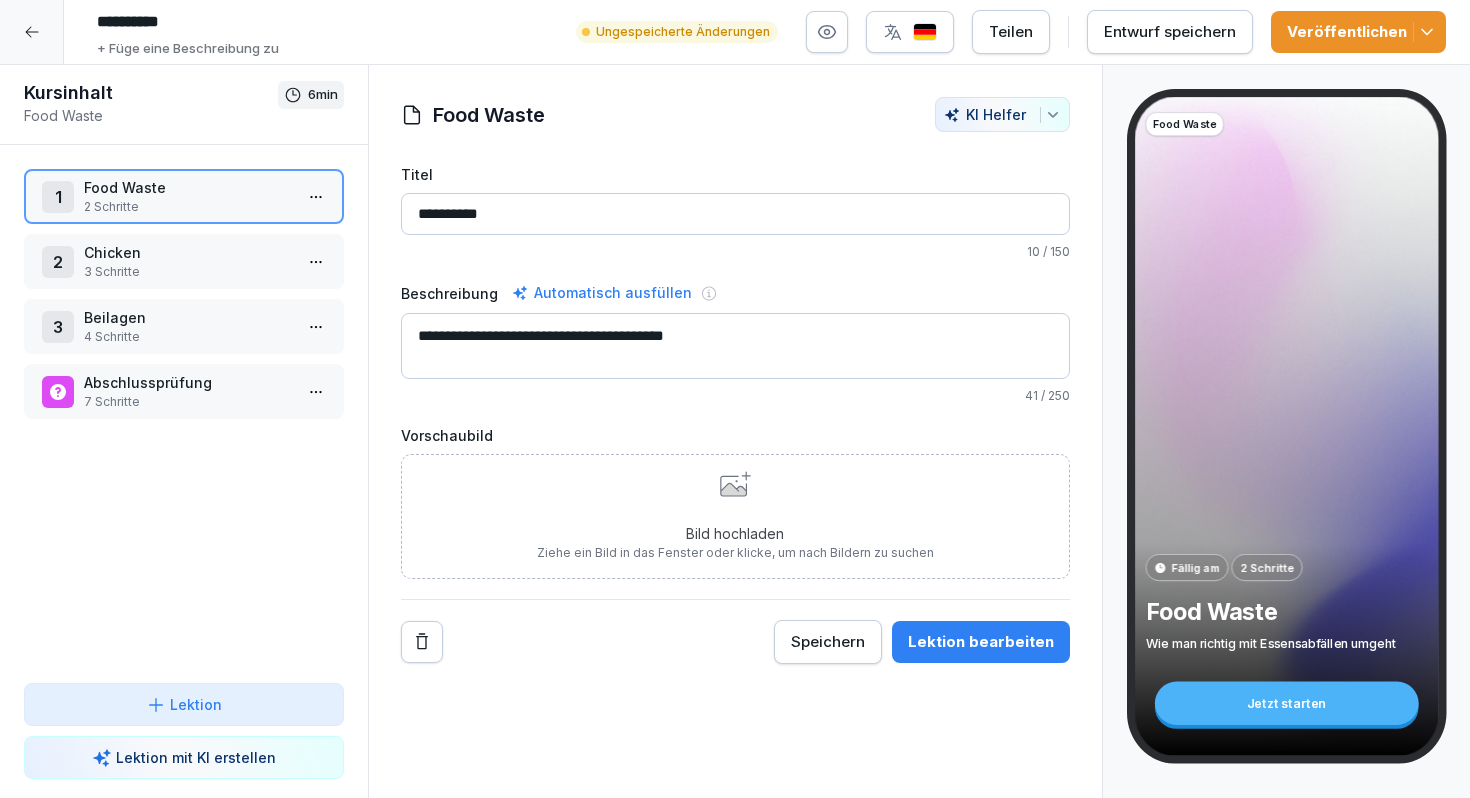 click on "Bild hochladen Ziehe ein Bild in das Fenster oder klicke, um nach Bildern zu suchen" at bounding box center (735, 516) 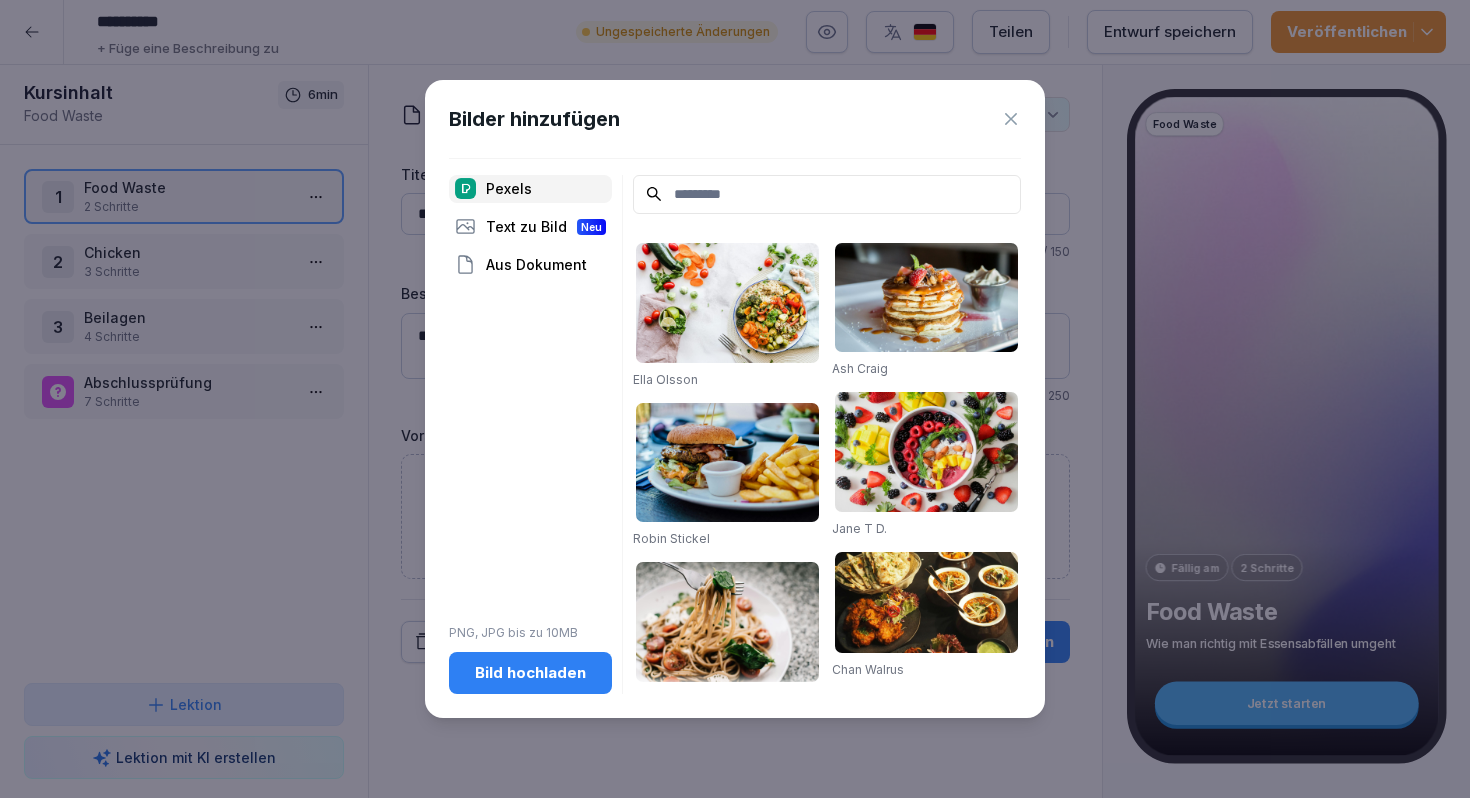 click on "Bild hochladen" at bounding box center (530, 673) 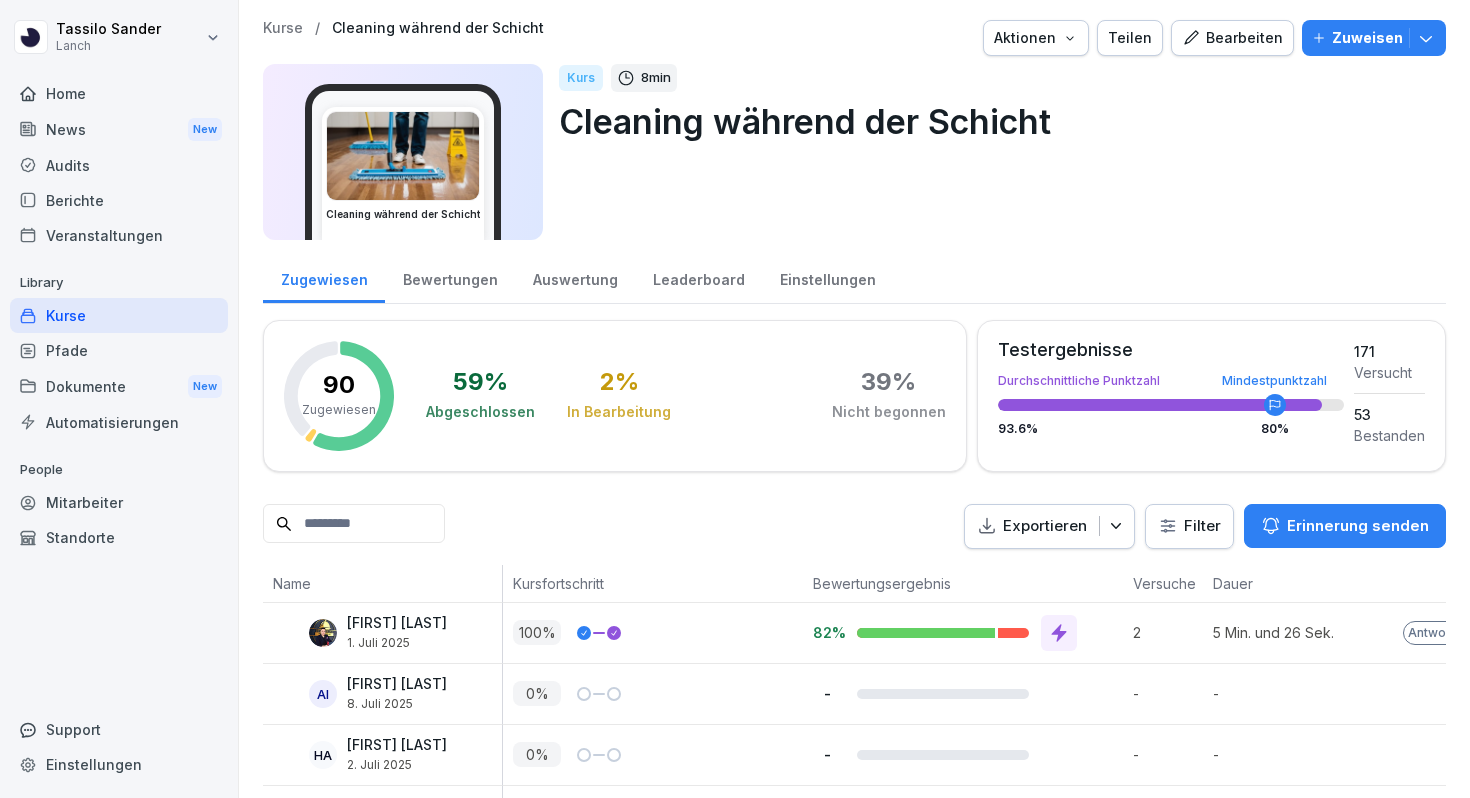 scroll, scrollTop: 0, scrollLeft: 0, axis: both 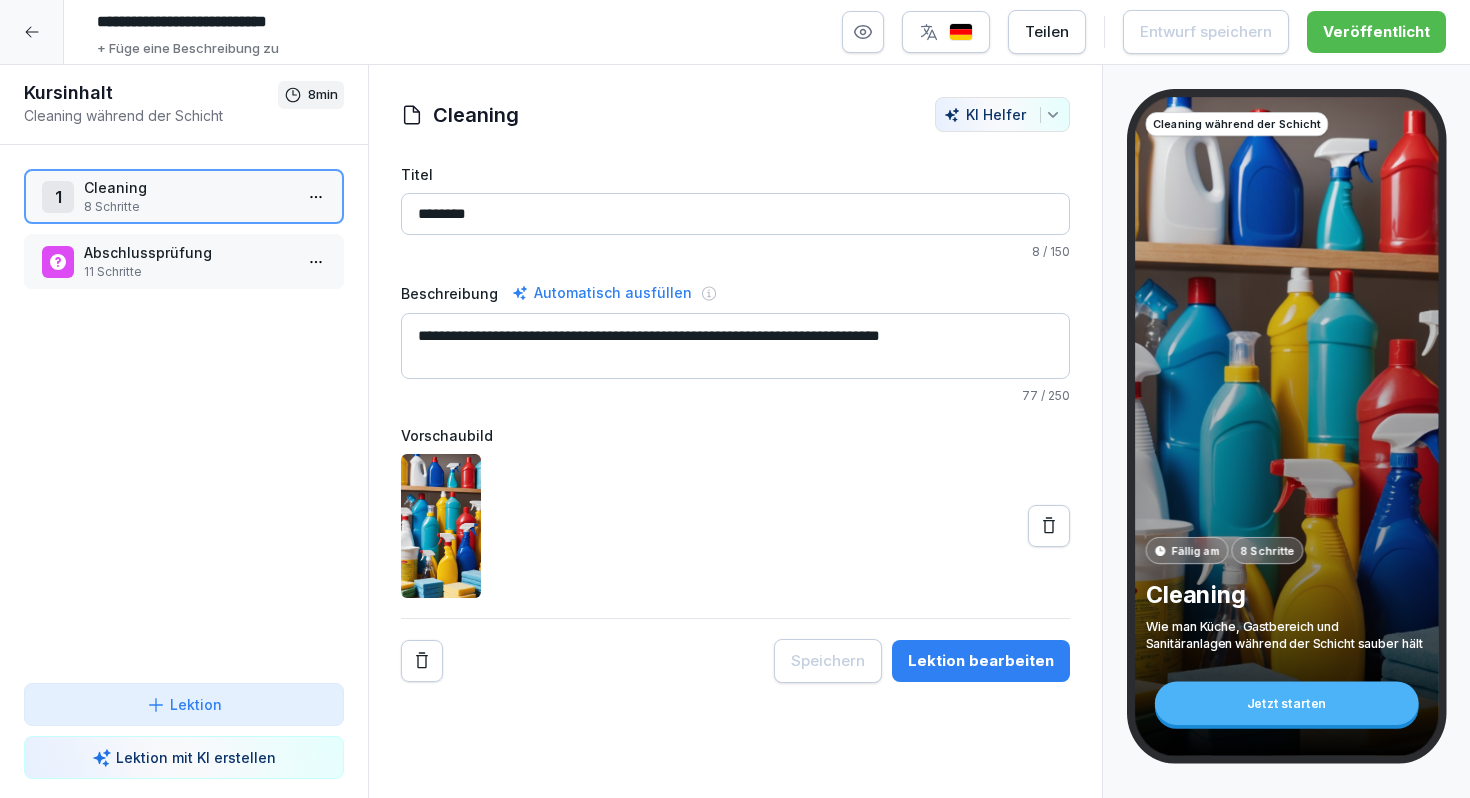 click on "8 Schritte" at bounding box center [188, 207] 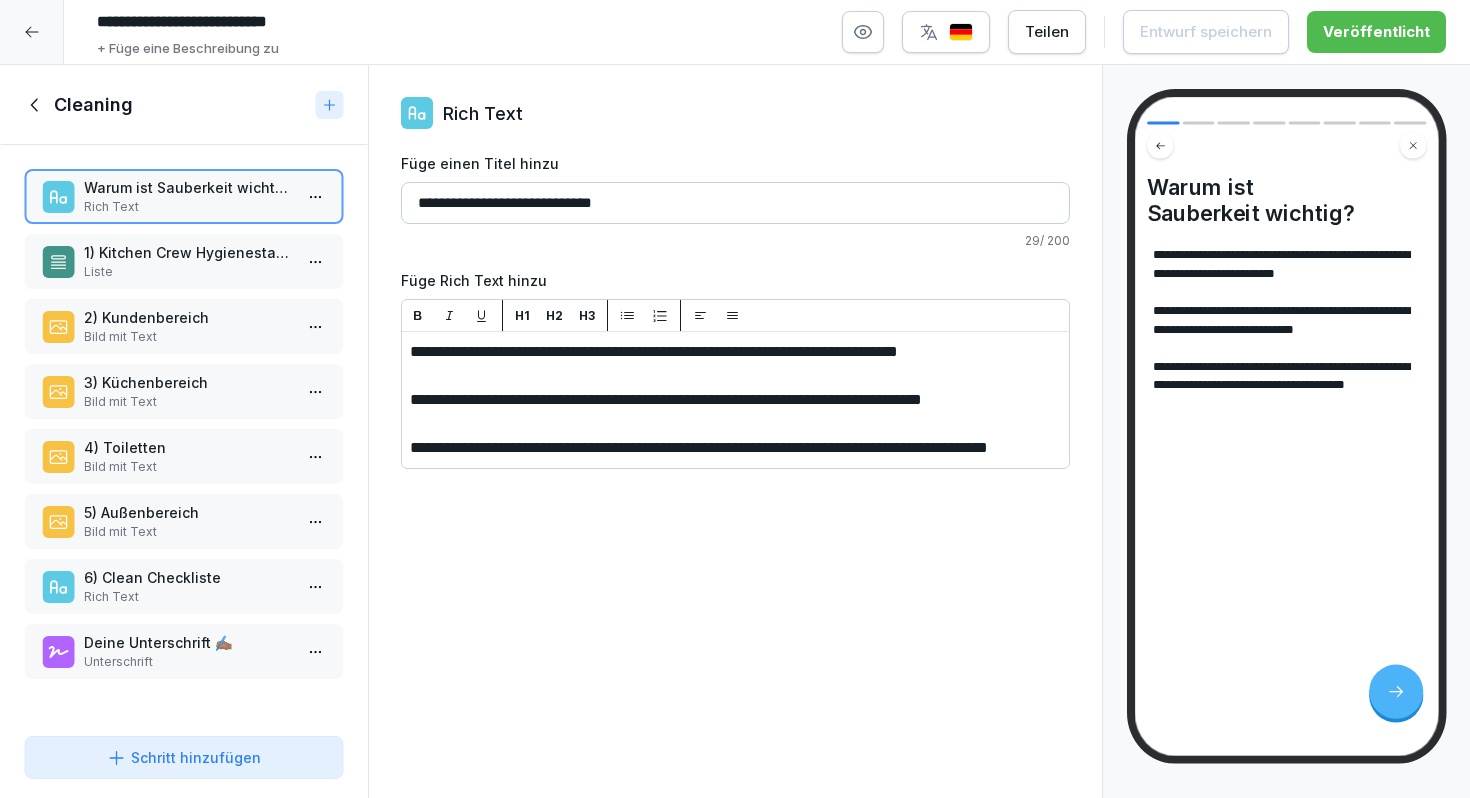 click on "Bild mit Text" at bounding box center [188, 337] 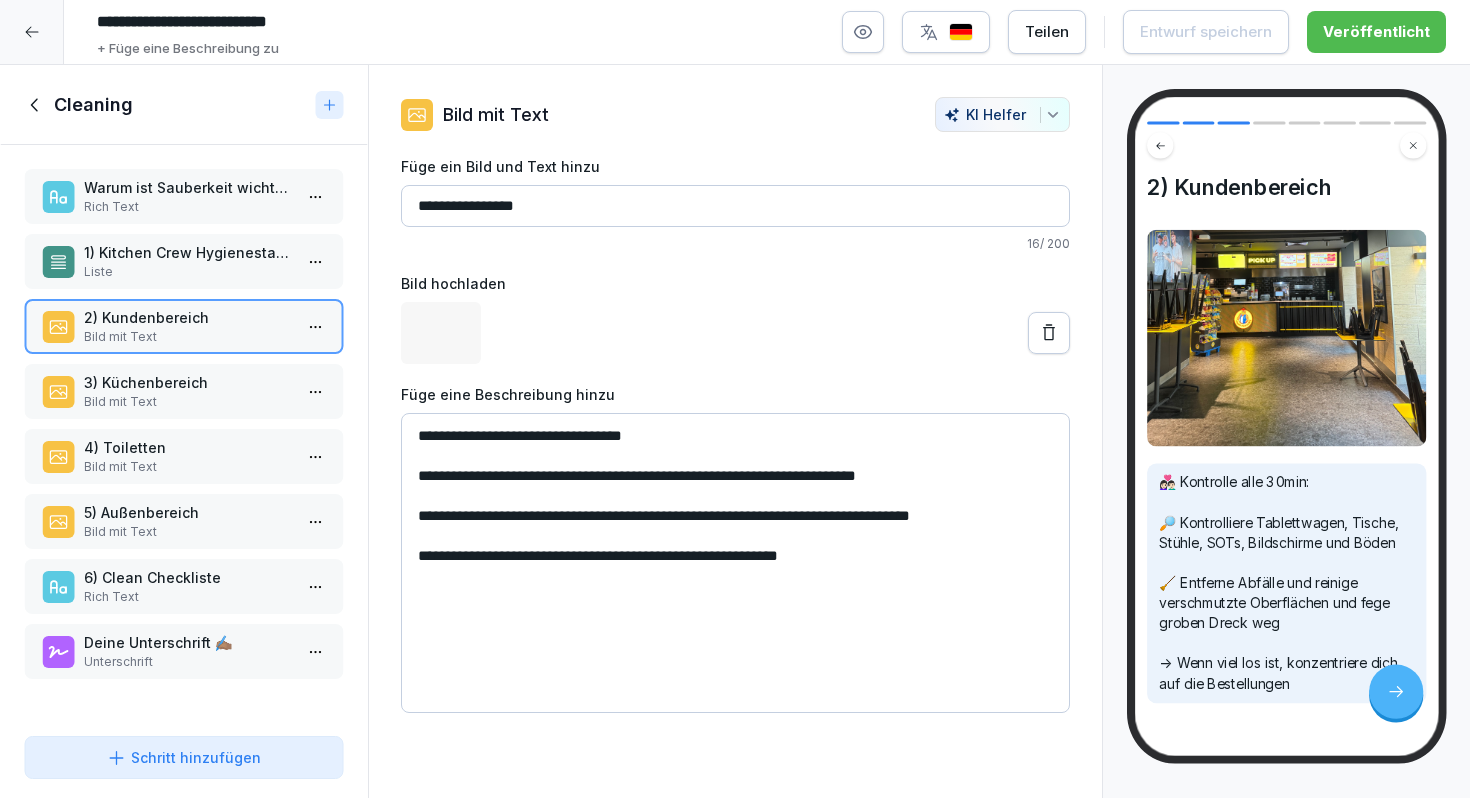 click 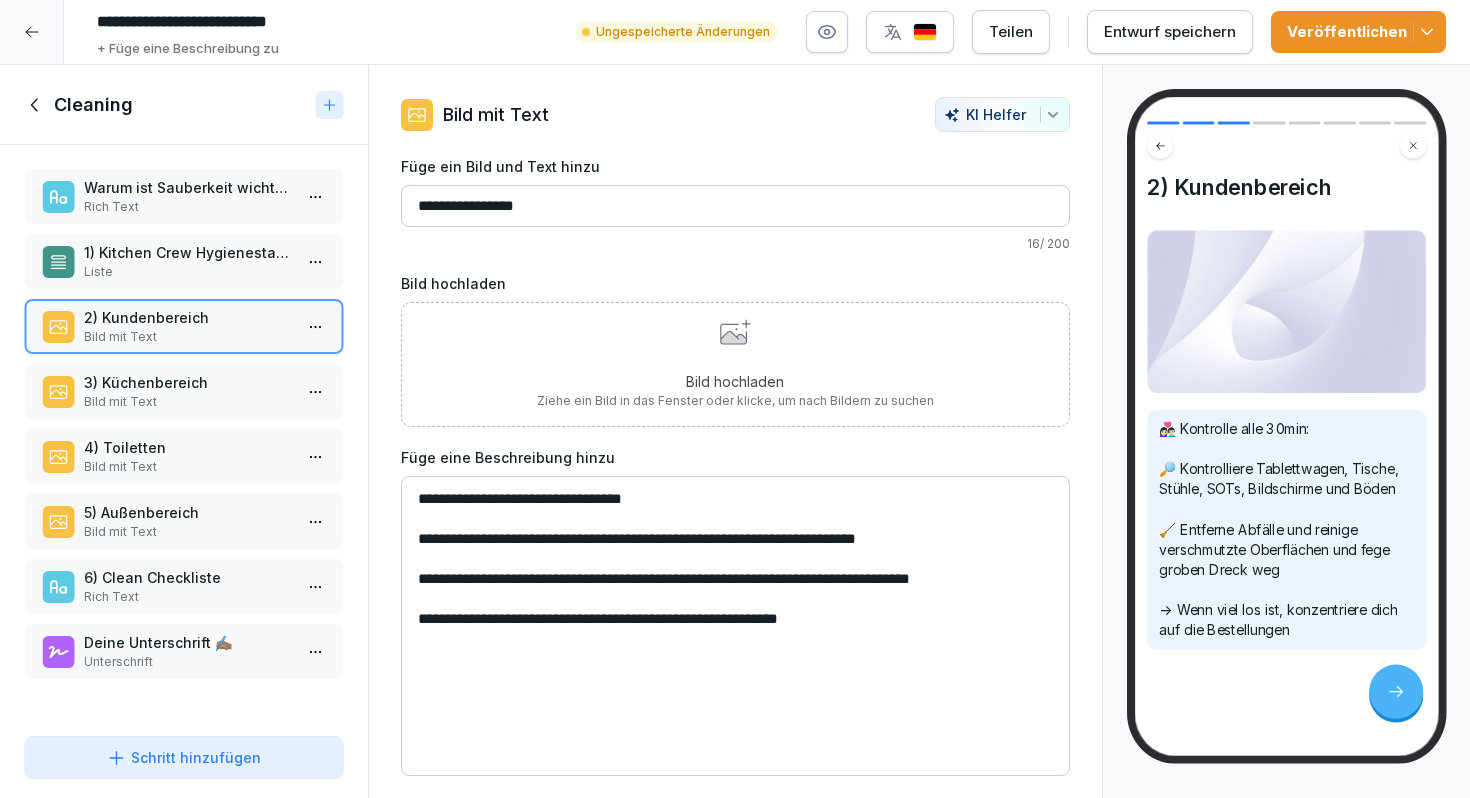 click on "Bild hochladen Ziehe ein Bild in das Fenster oder klicke, um nach Bildern zu suchen" at bounding box center (735, 364) 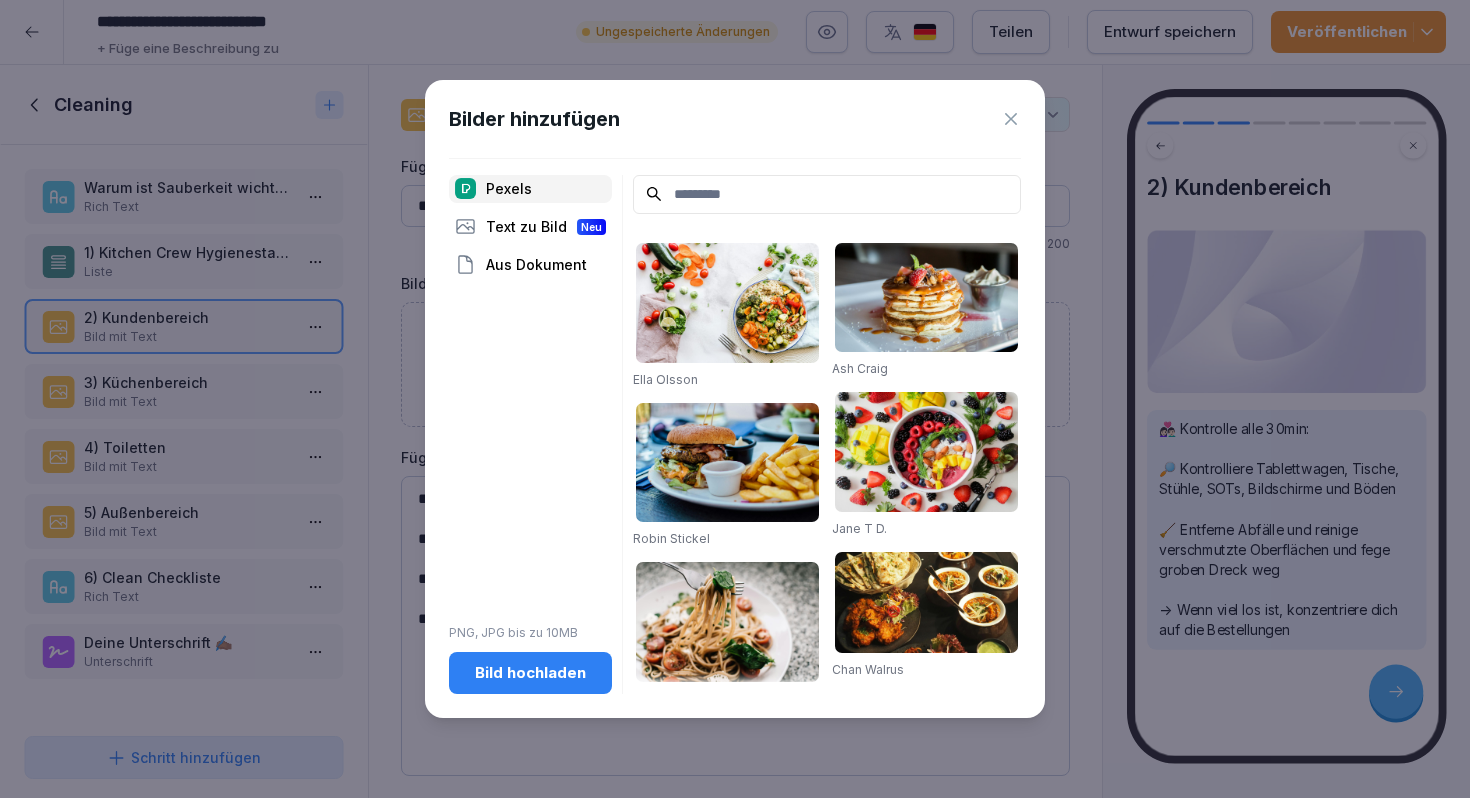 click on "Bild hochladen" at bounding box center [530, 673] 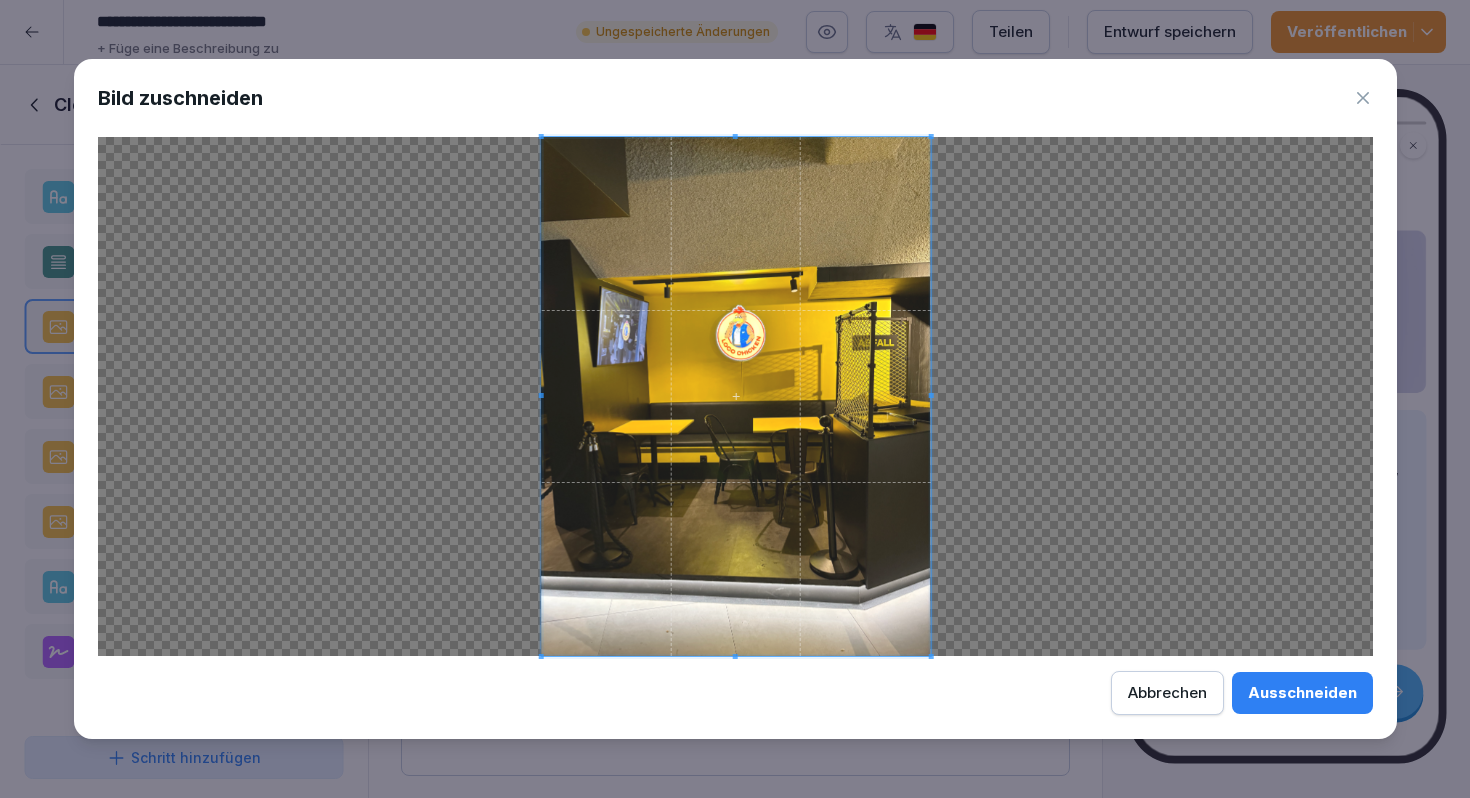 click at bounding box center (735, 396) 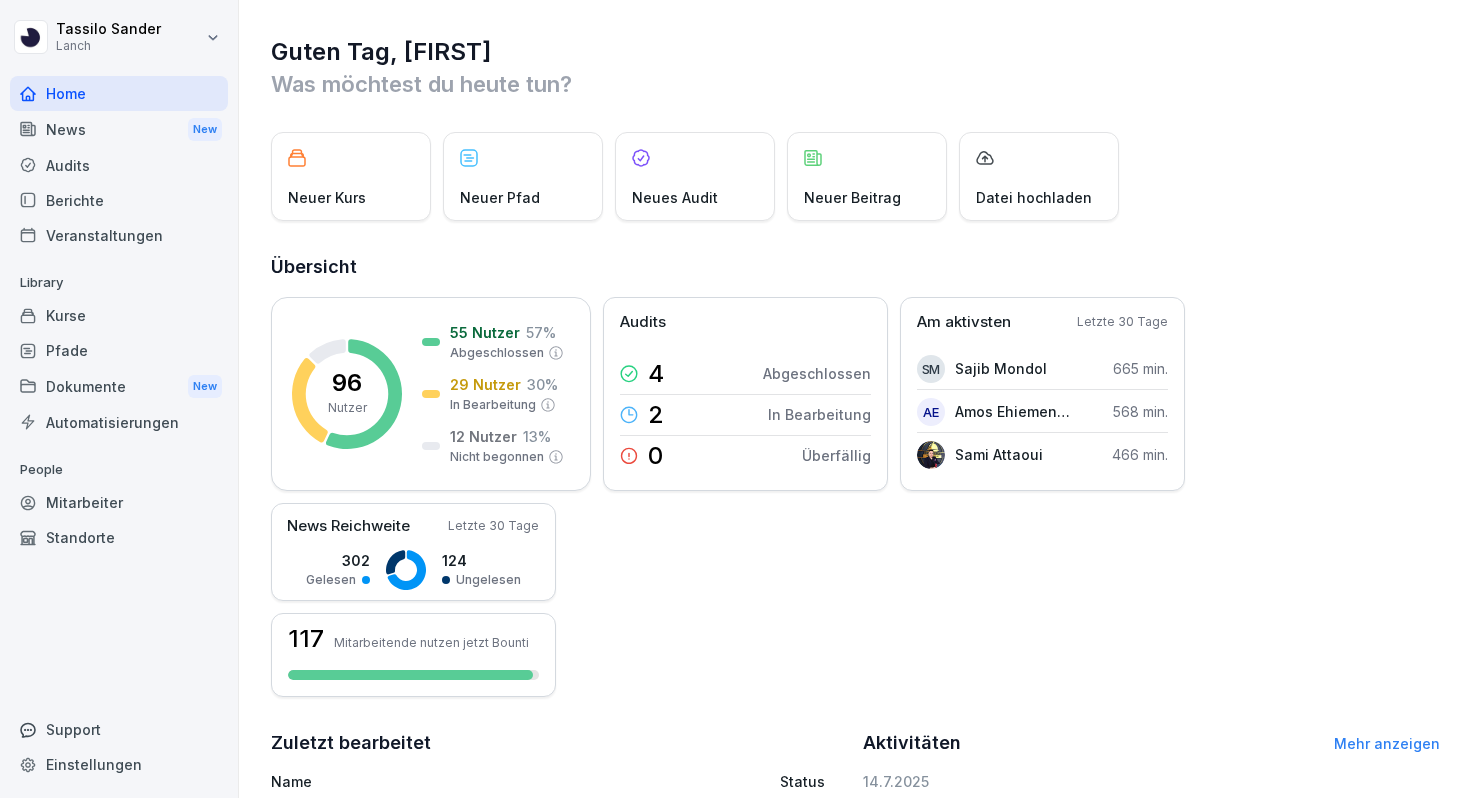 scroll, scrollTop: 0, scrollLeft: 0, axis: both 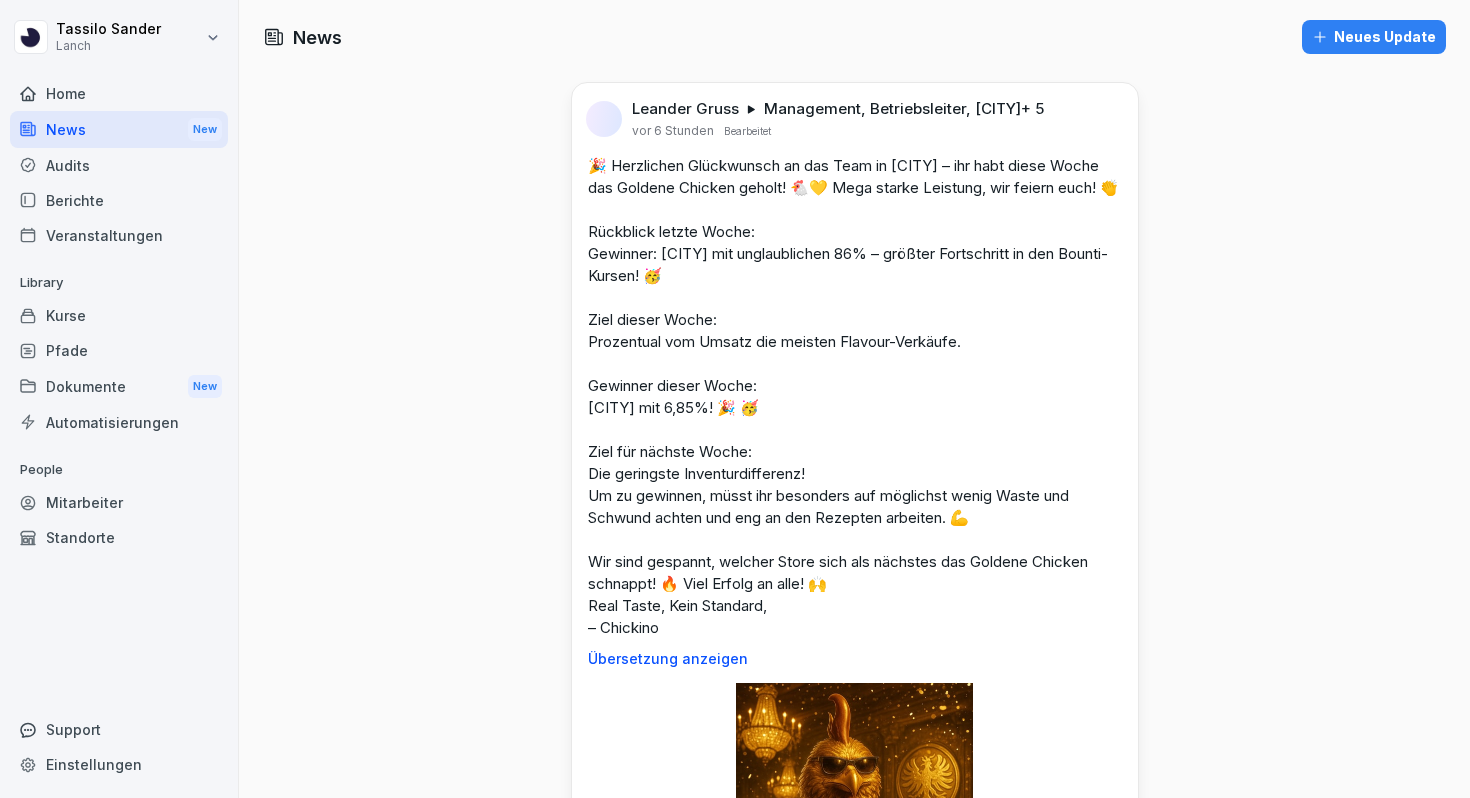 click on "Neues Update" at bounding box center [1374, 37] 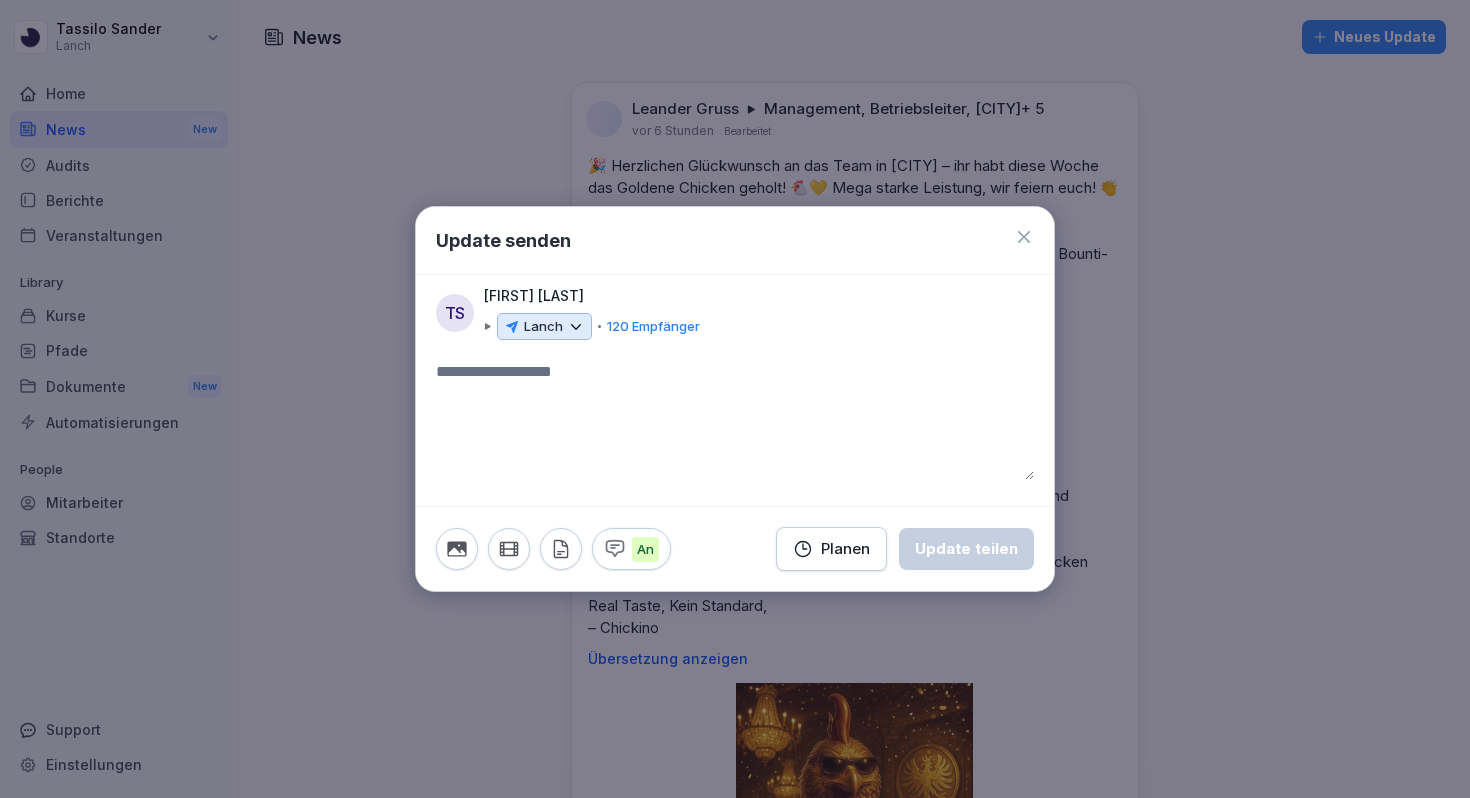 click on "Lanch" at bounding box center [543, 327] 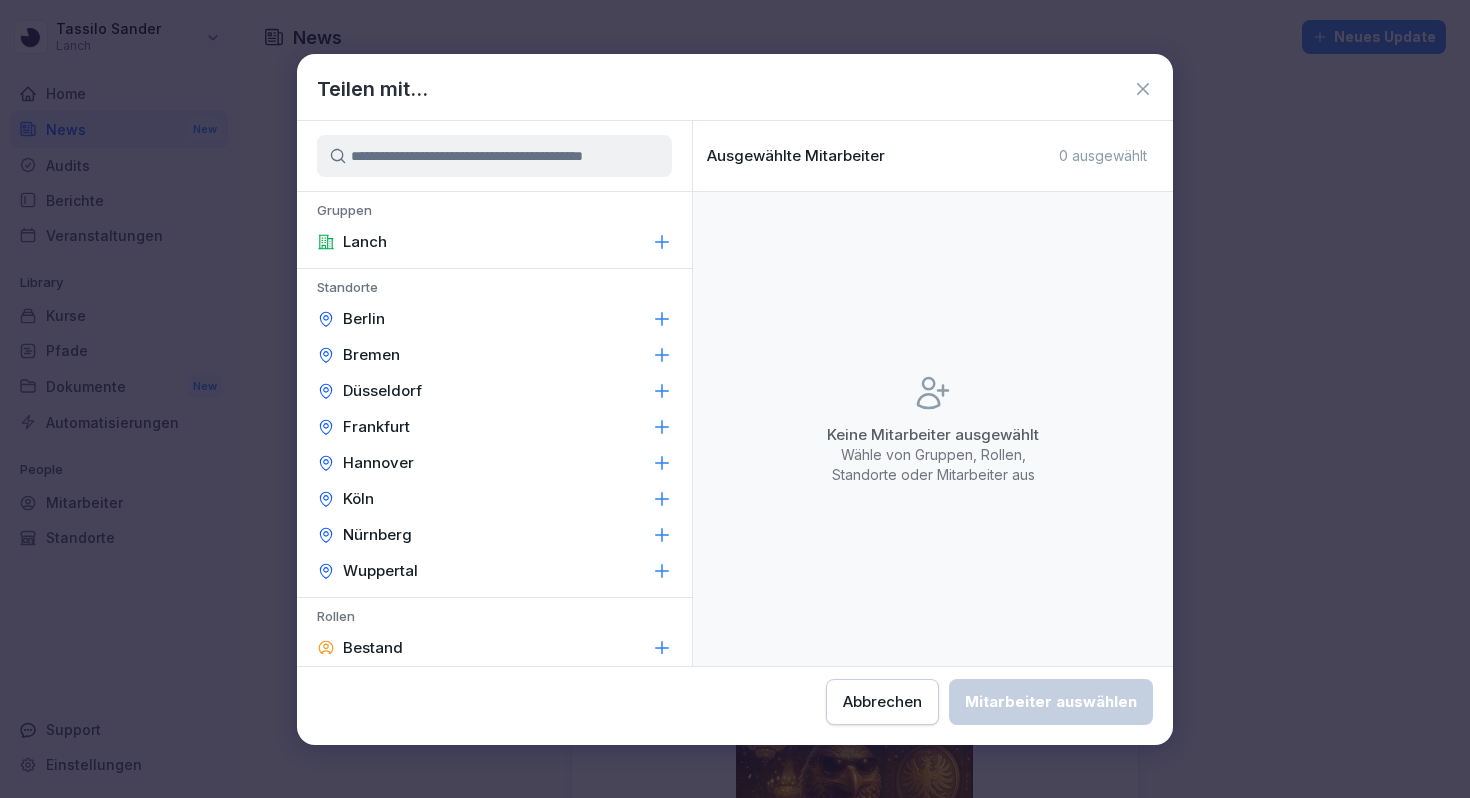 click 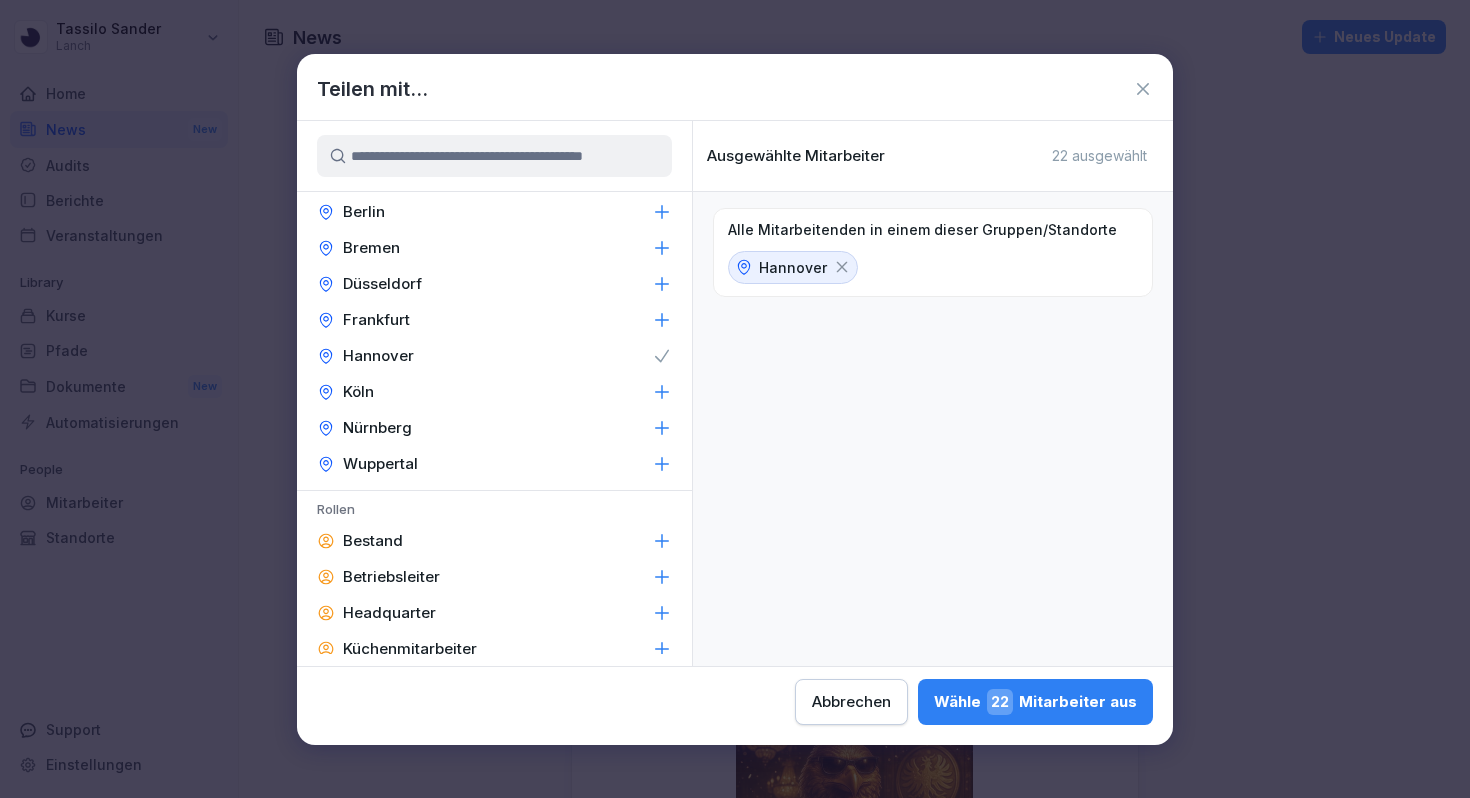 scroll, scrollTop: 109, scrollLeft: 0, axis: vertical 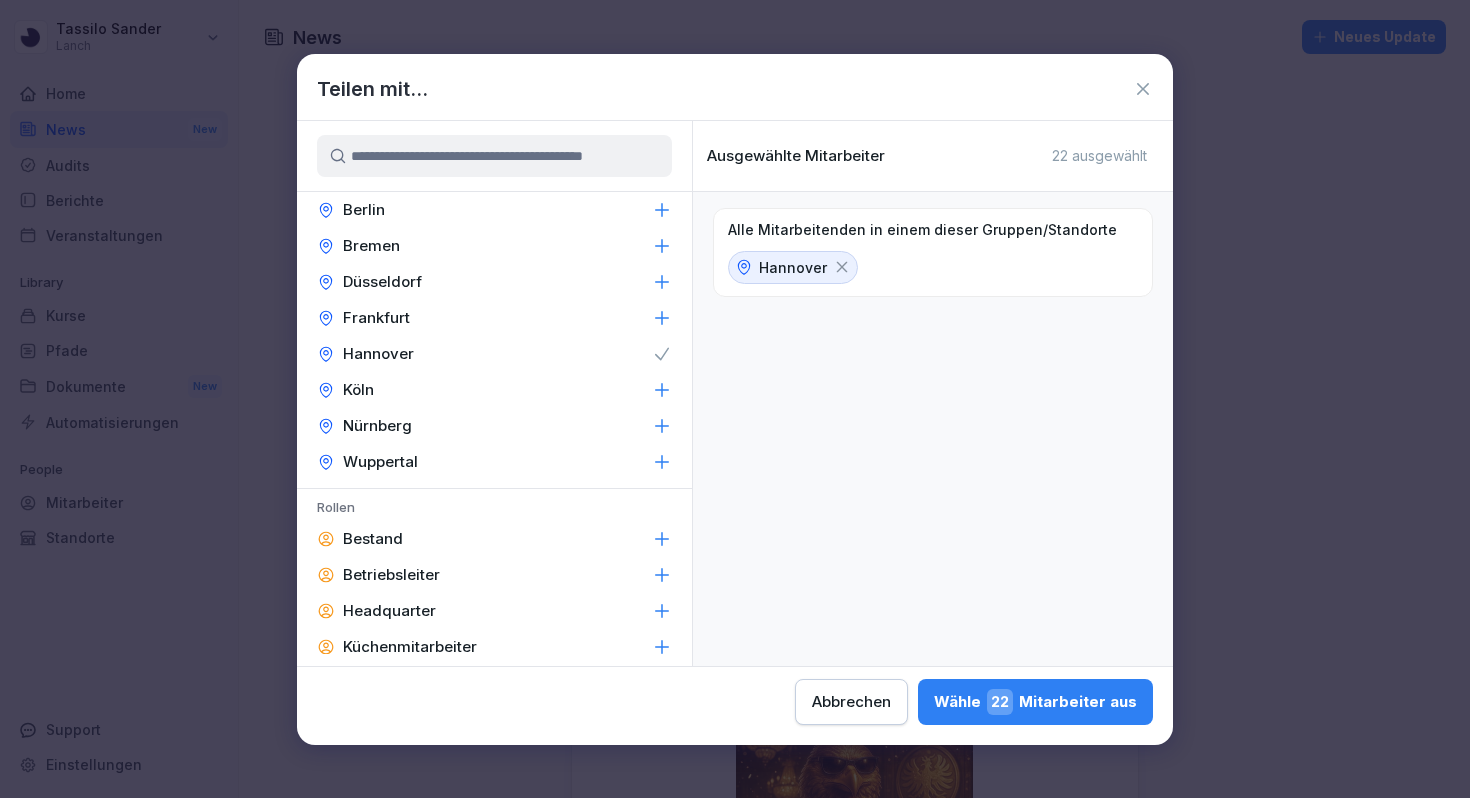 click 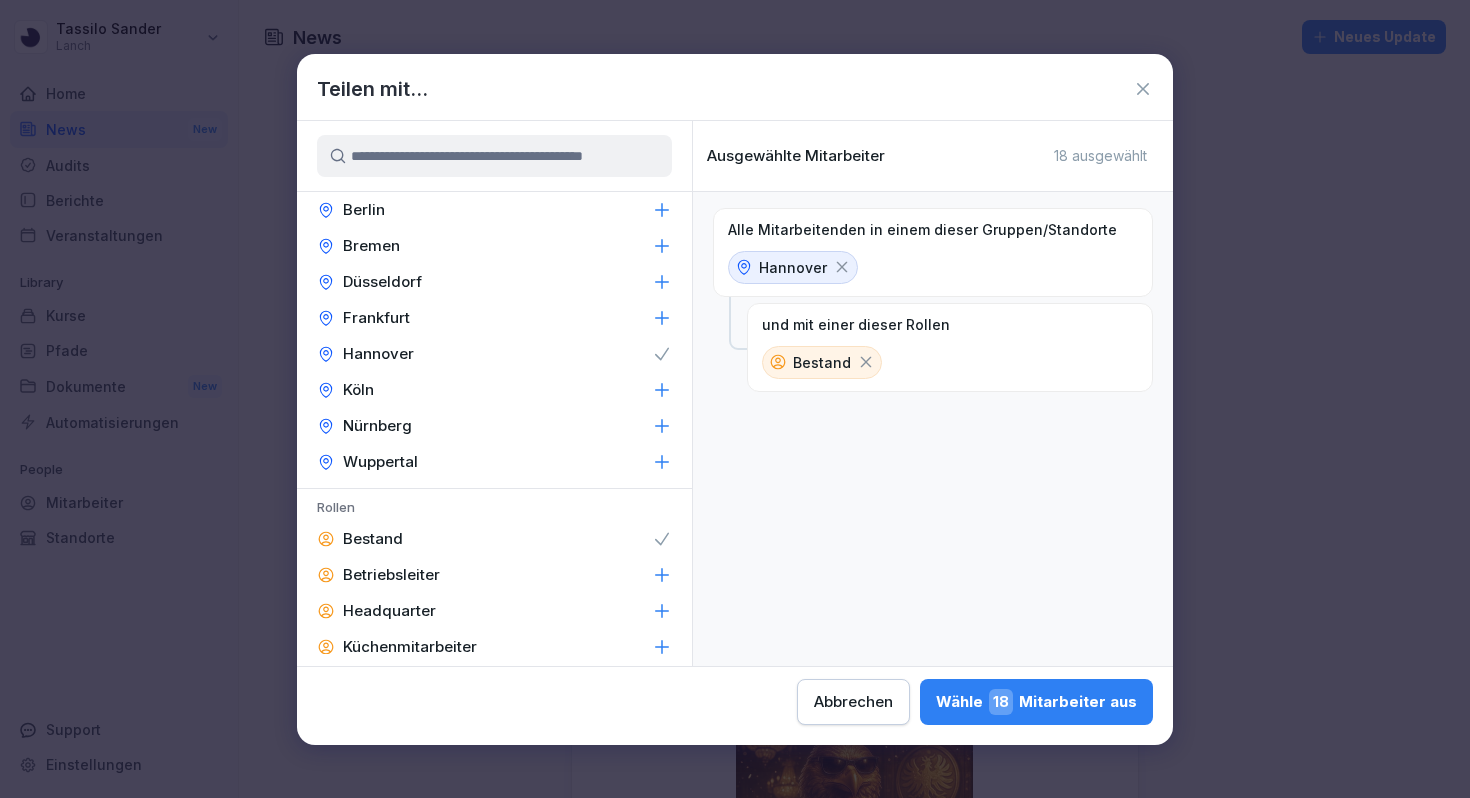 click 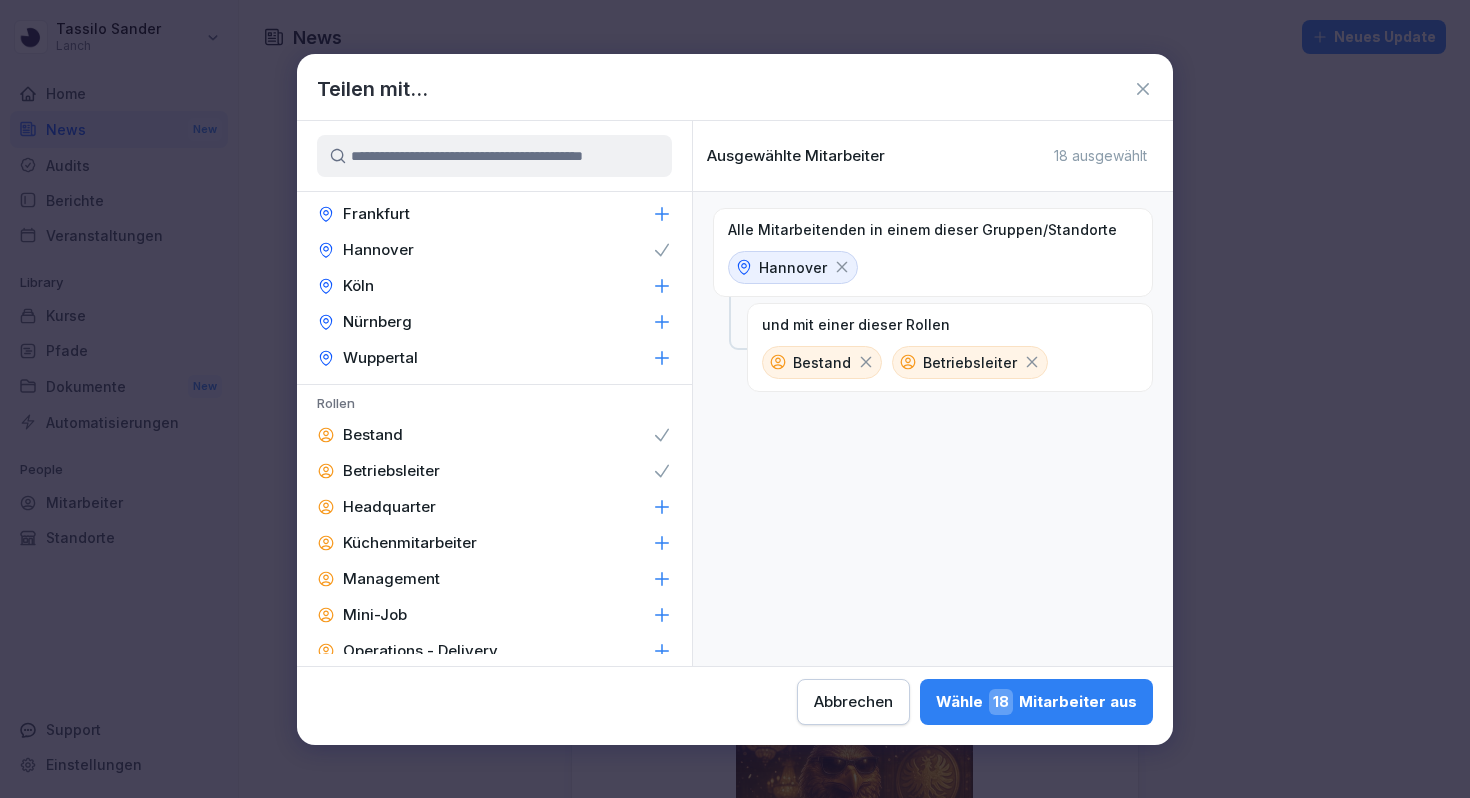 scroll, scrollTop: 268, scrollLeft: 0, axis: vertical 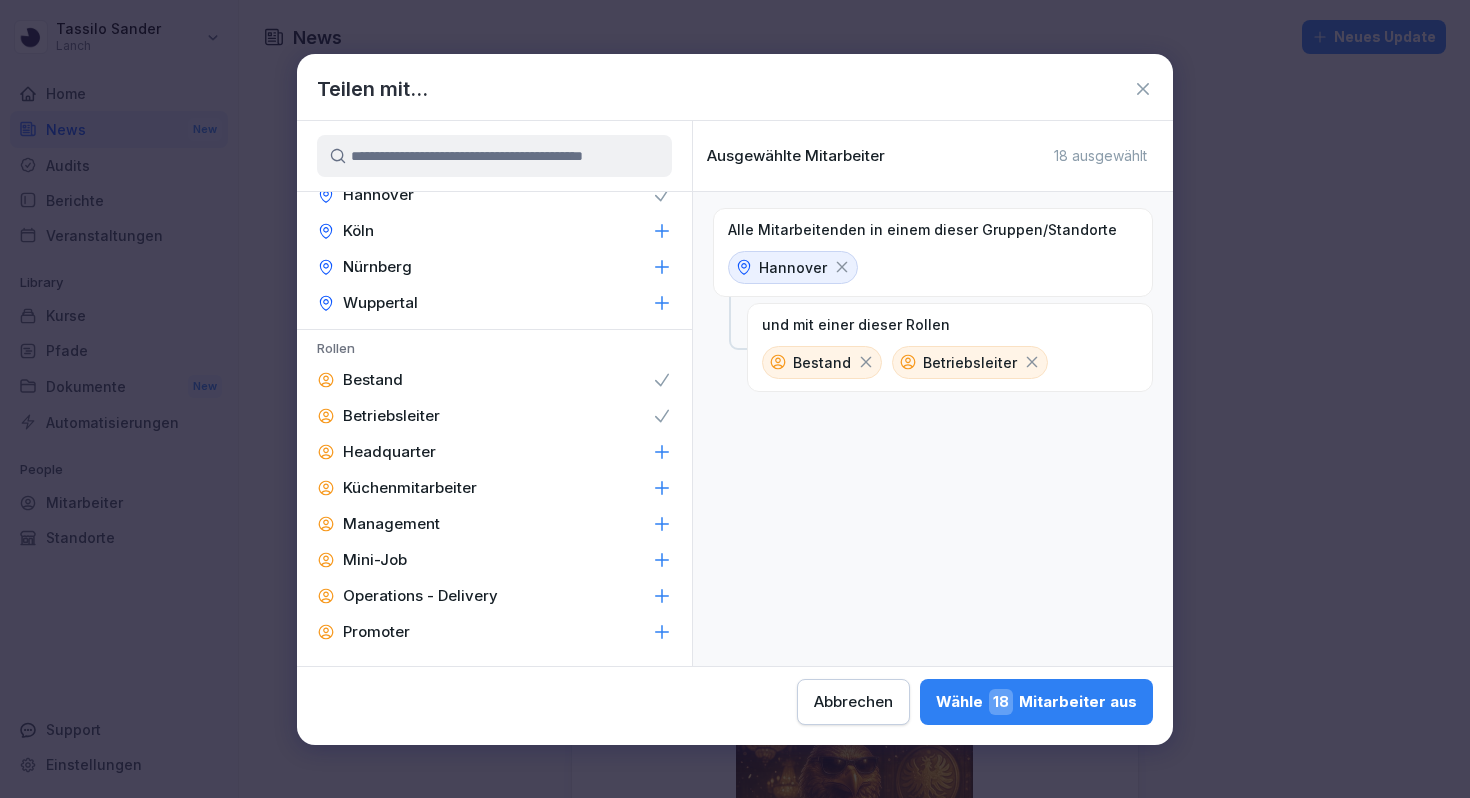 click 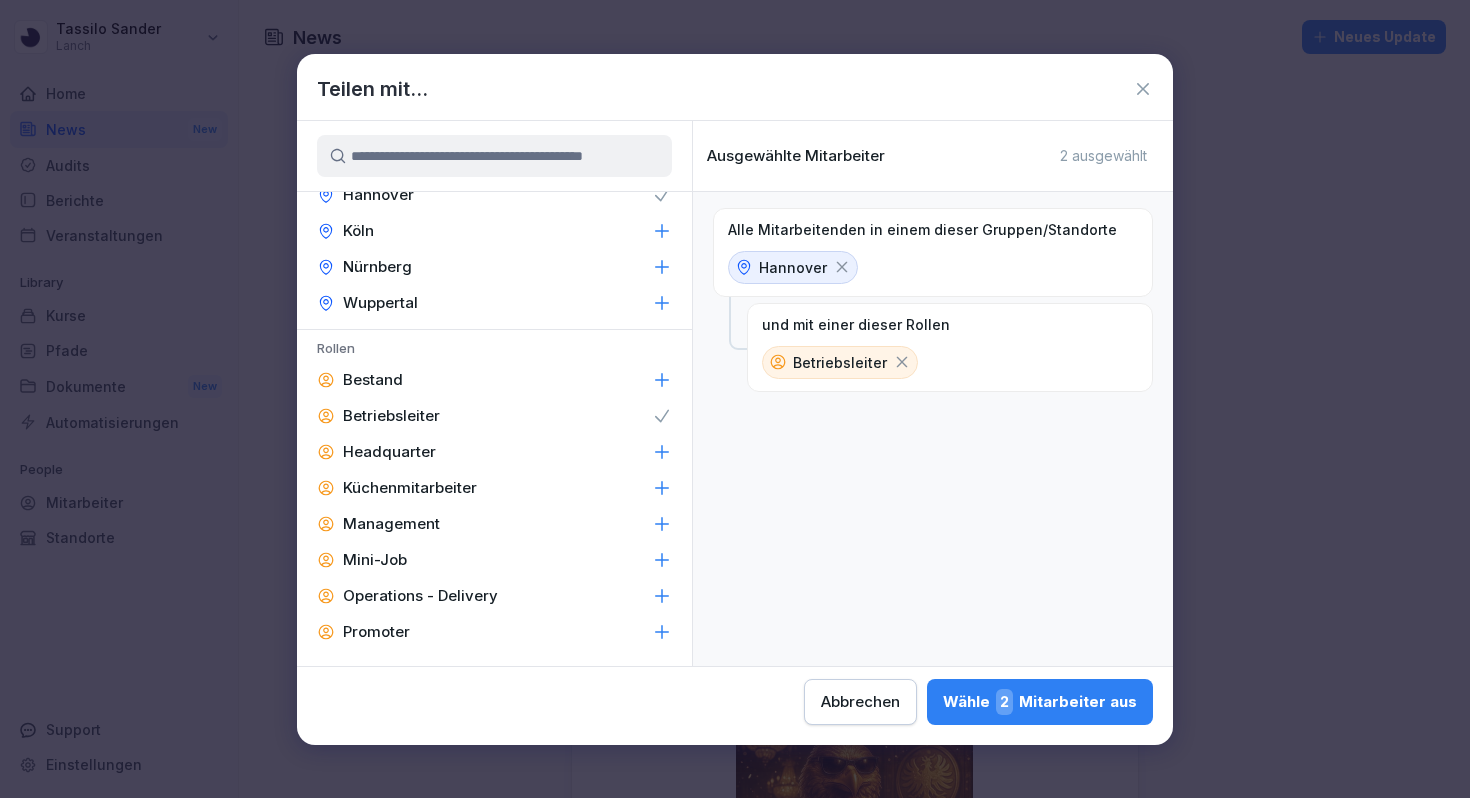 click 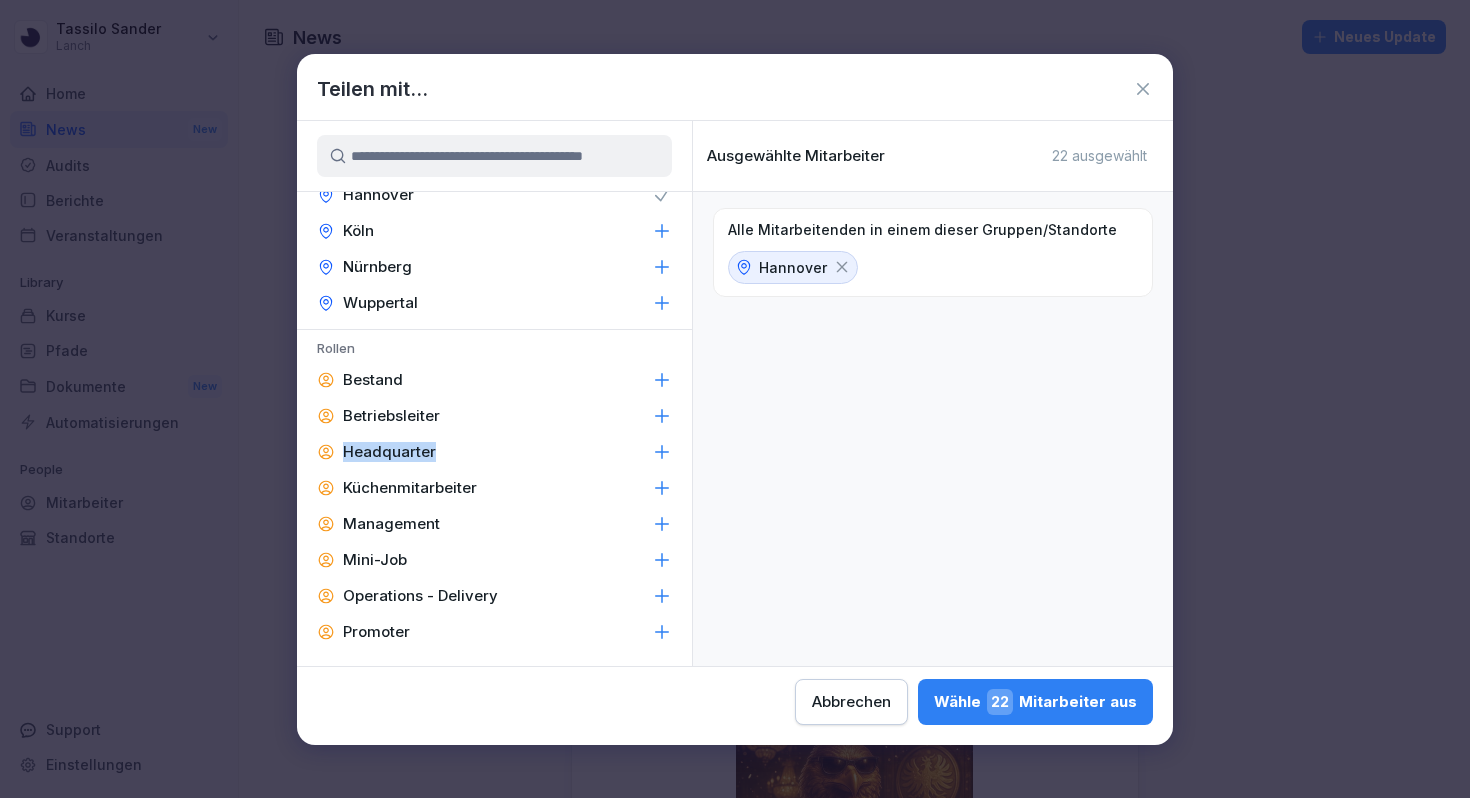 click 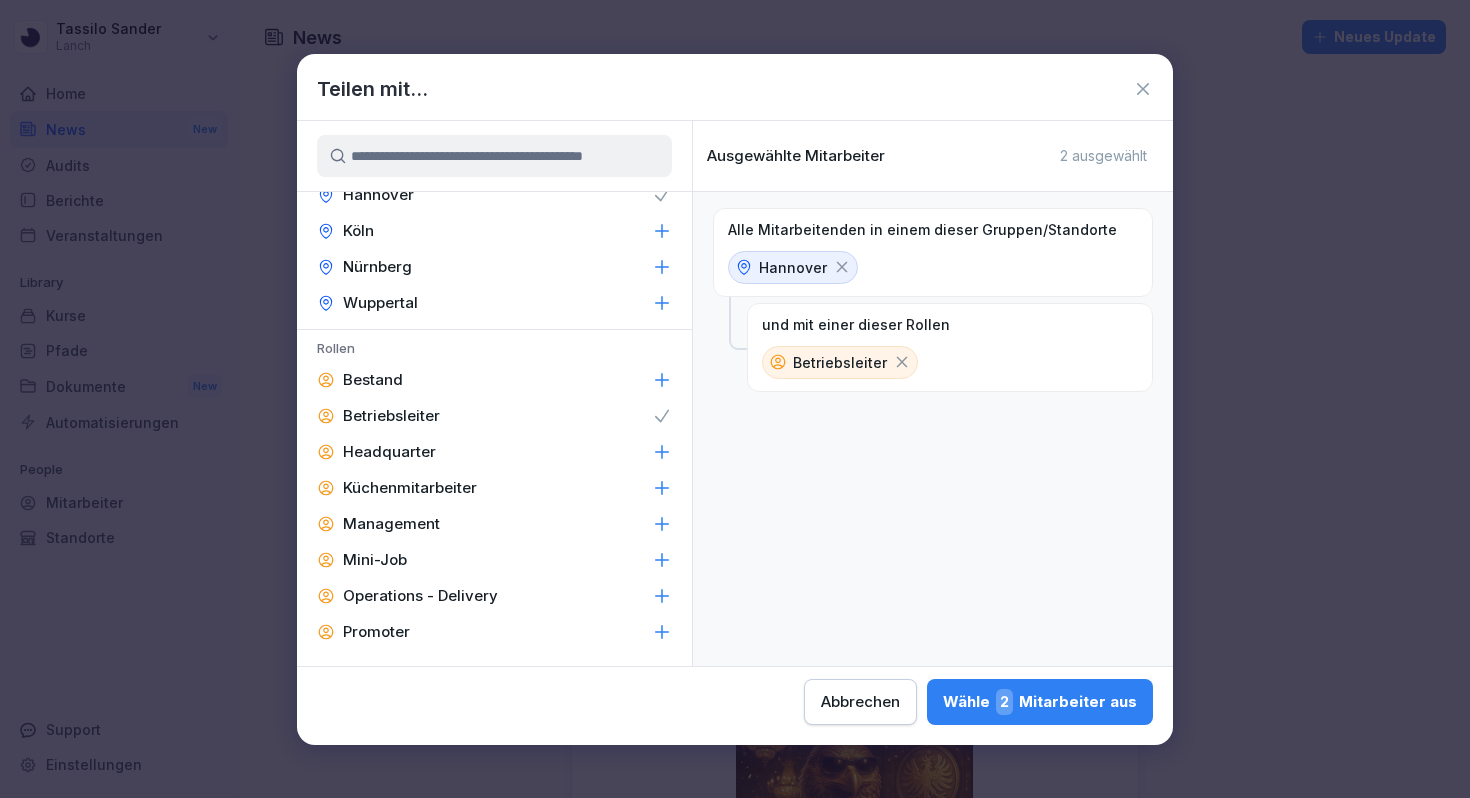 click 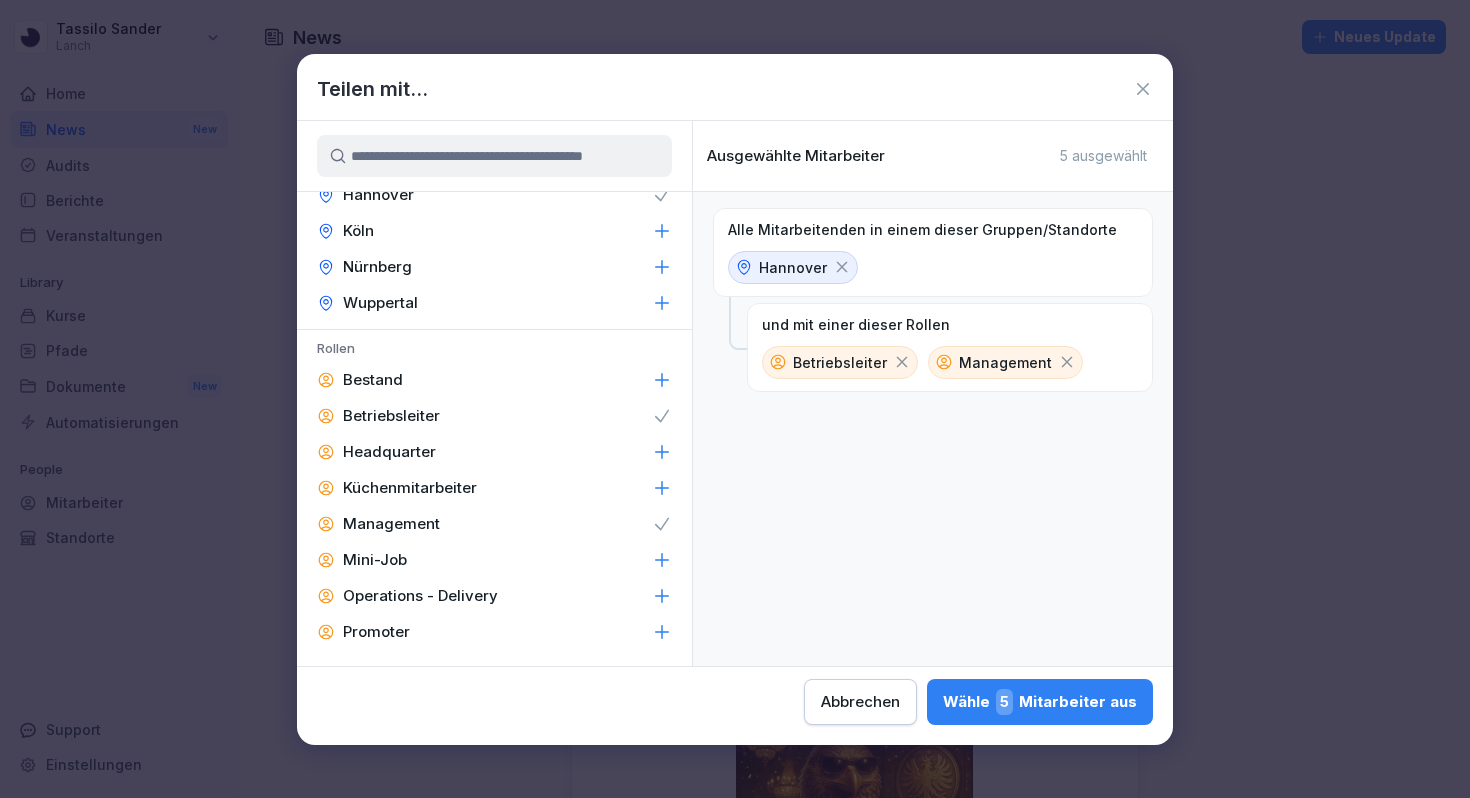 click on "Wähle  5  Mitarbeiter aus" at bounding box center [1040, 702] 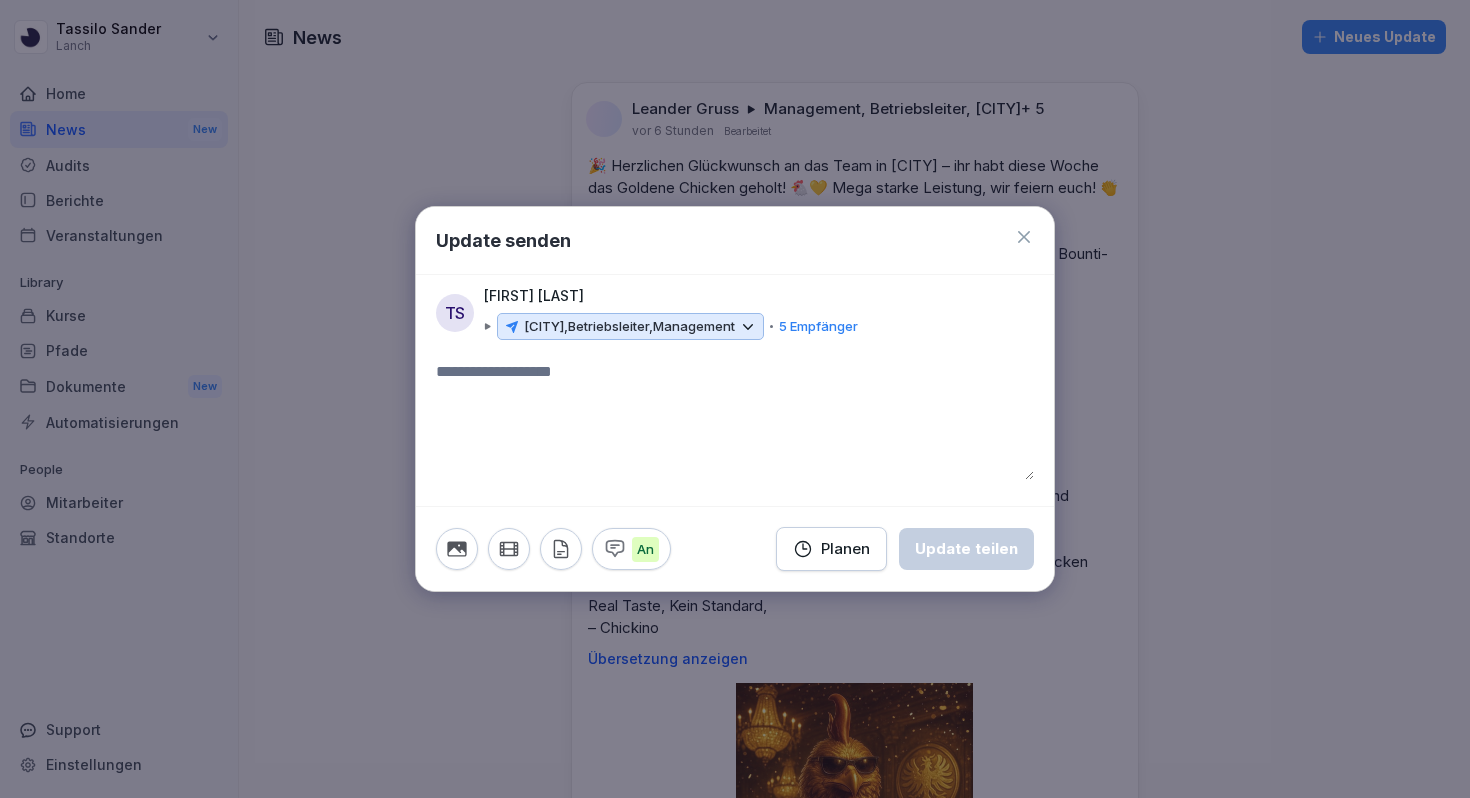 click at bounding box center [735, 420] 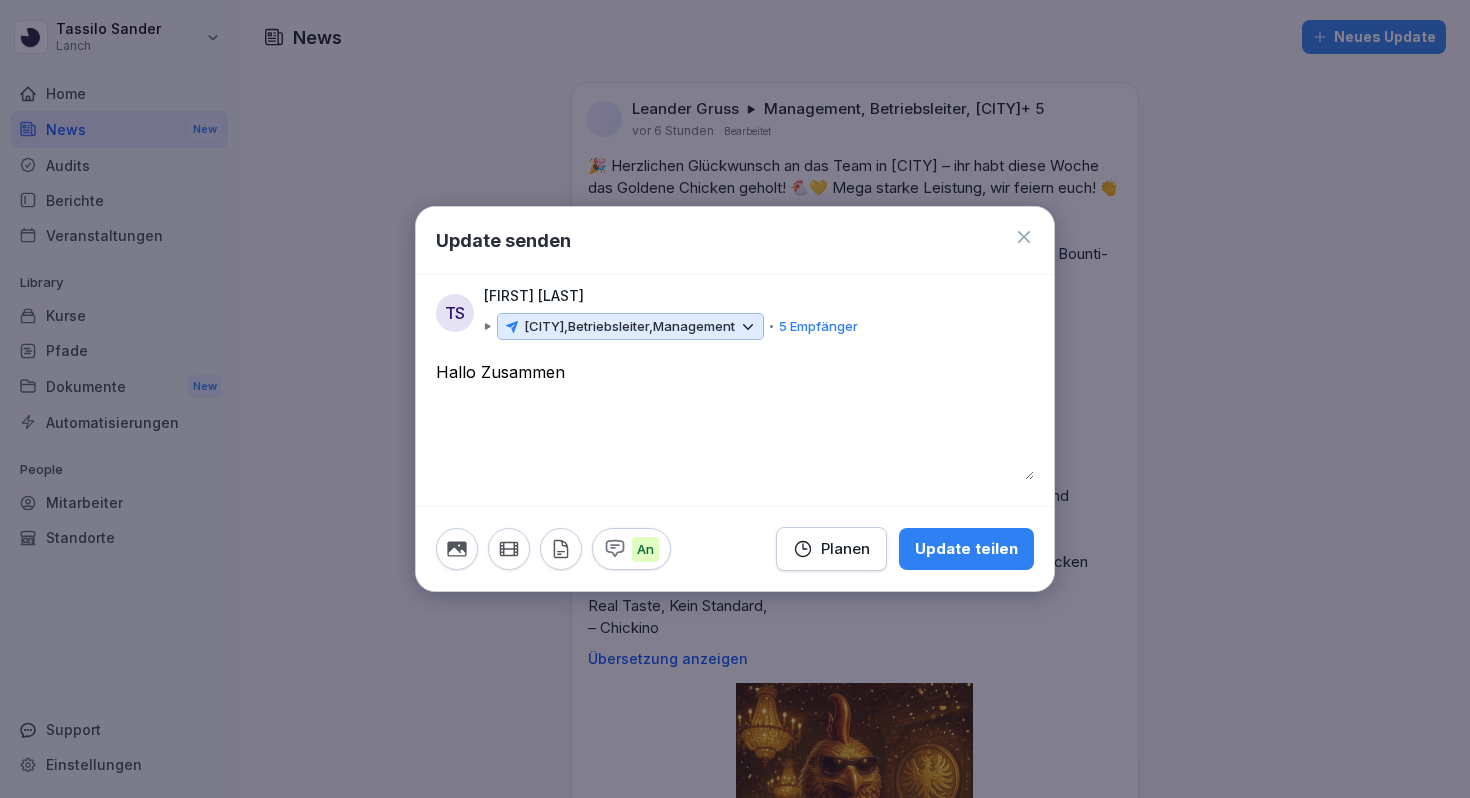 click on "**********" at bounding box center [735, 420] 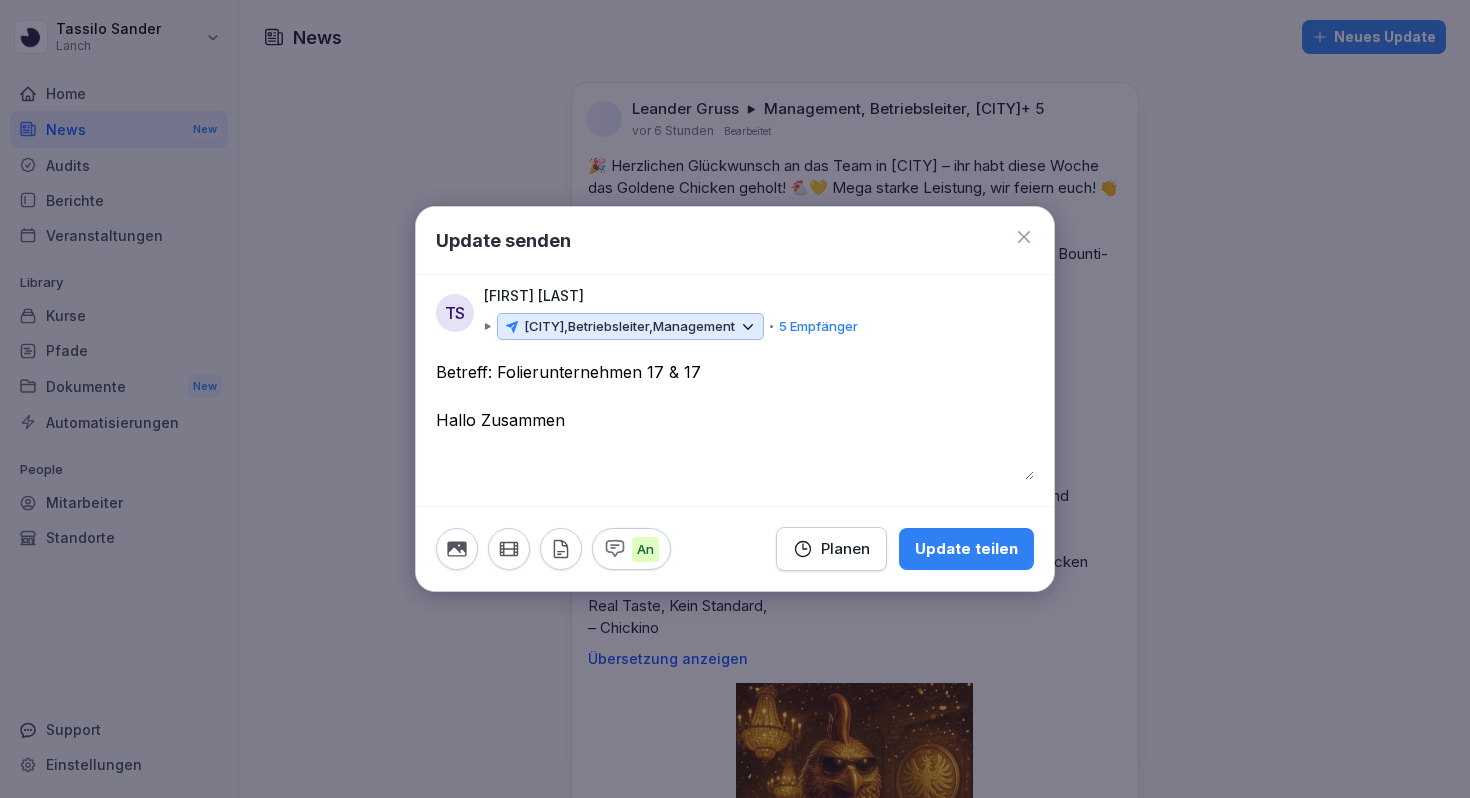 click on "**********" at bounding box center (735, 420) 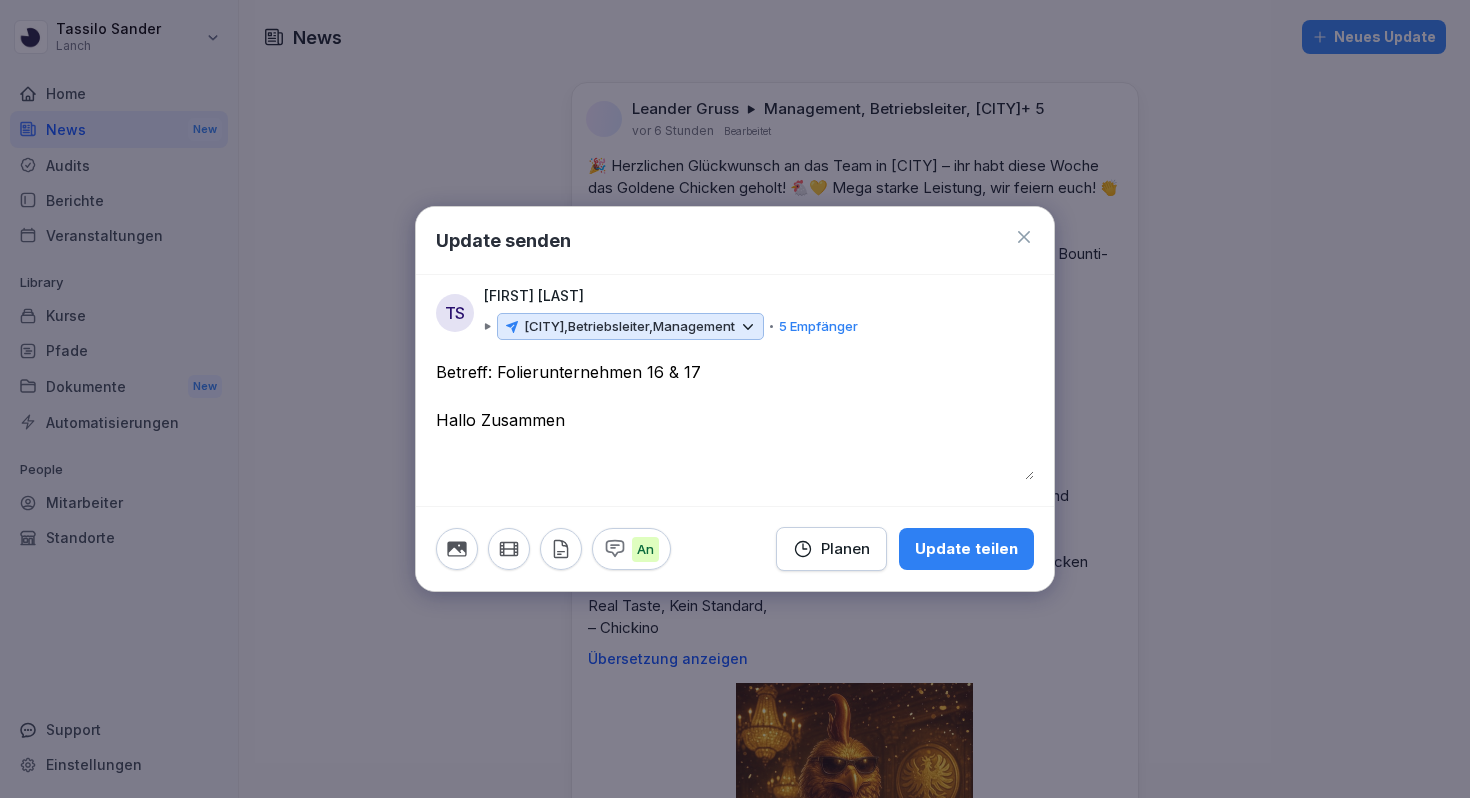 click on "**********" at bounding box center (735, 420) 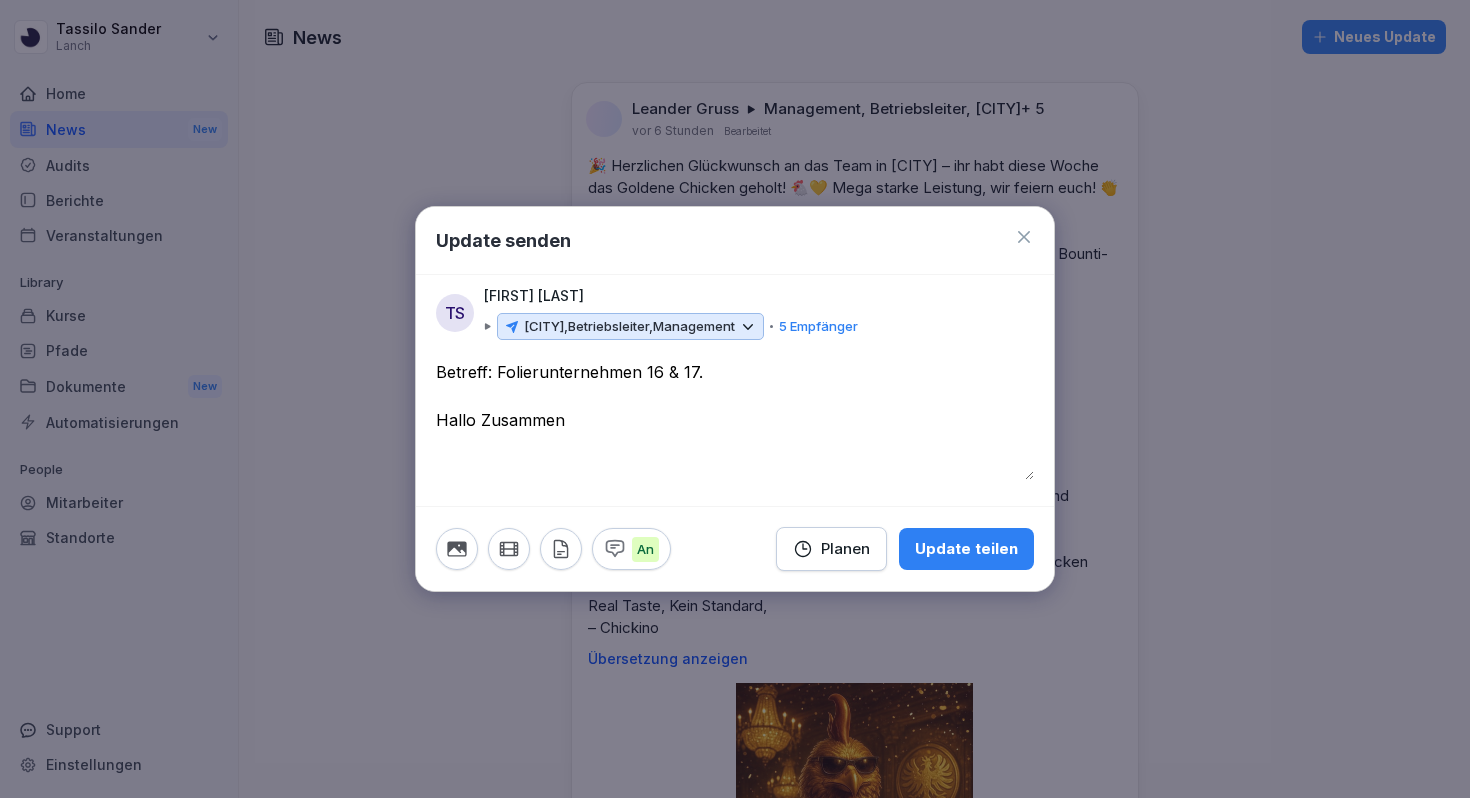 click on "**********" at bounding box center [735, 420] 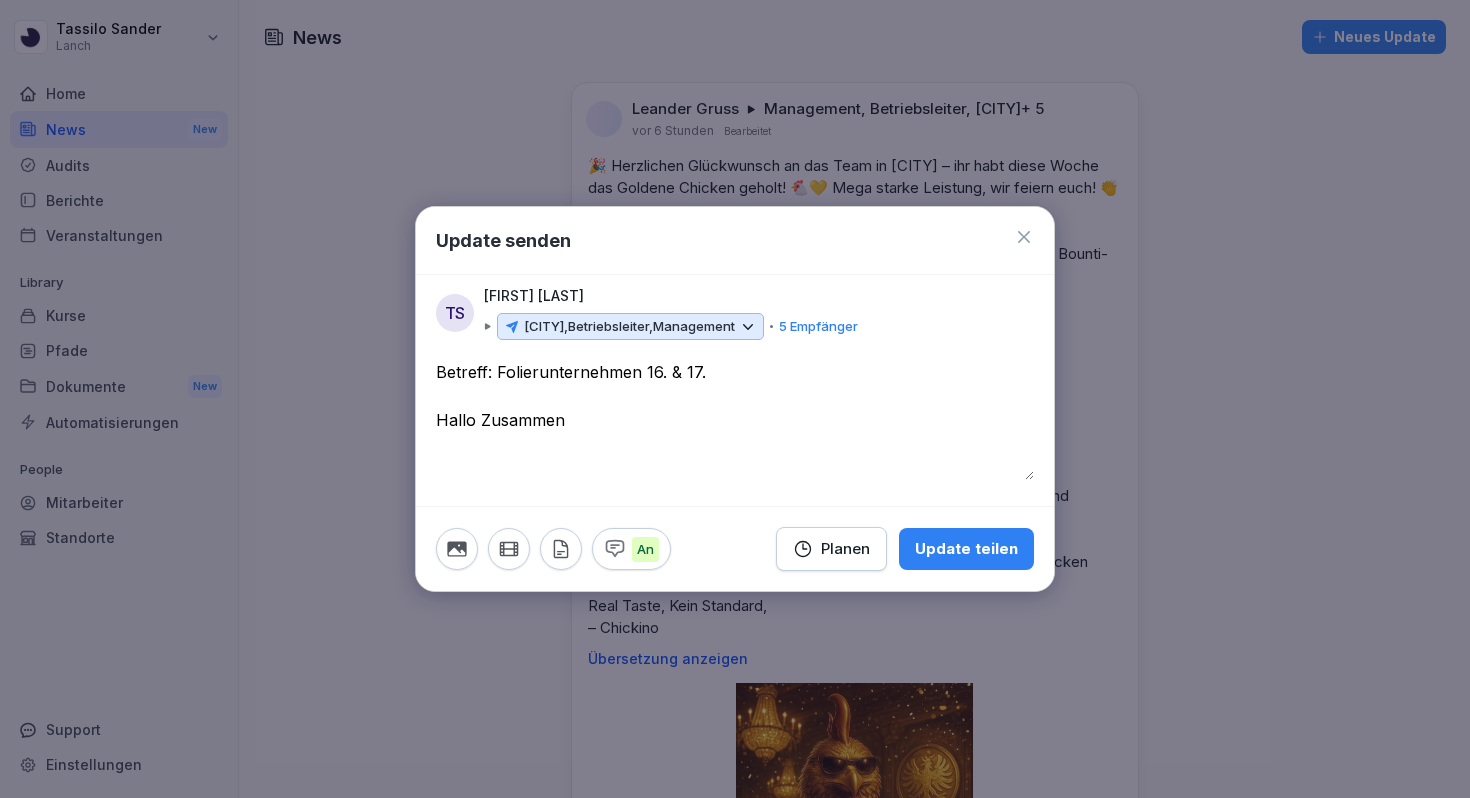 click on "**********" at bounding box center [735, 420] 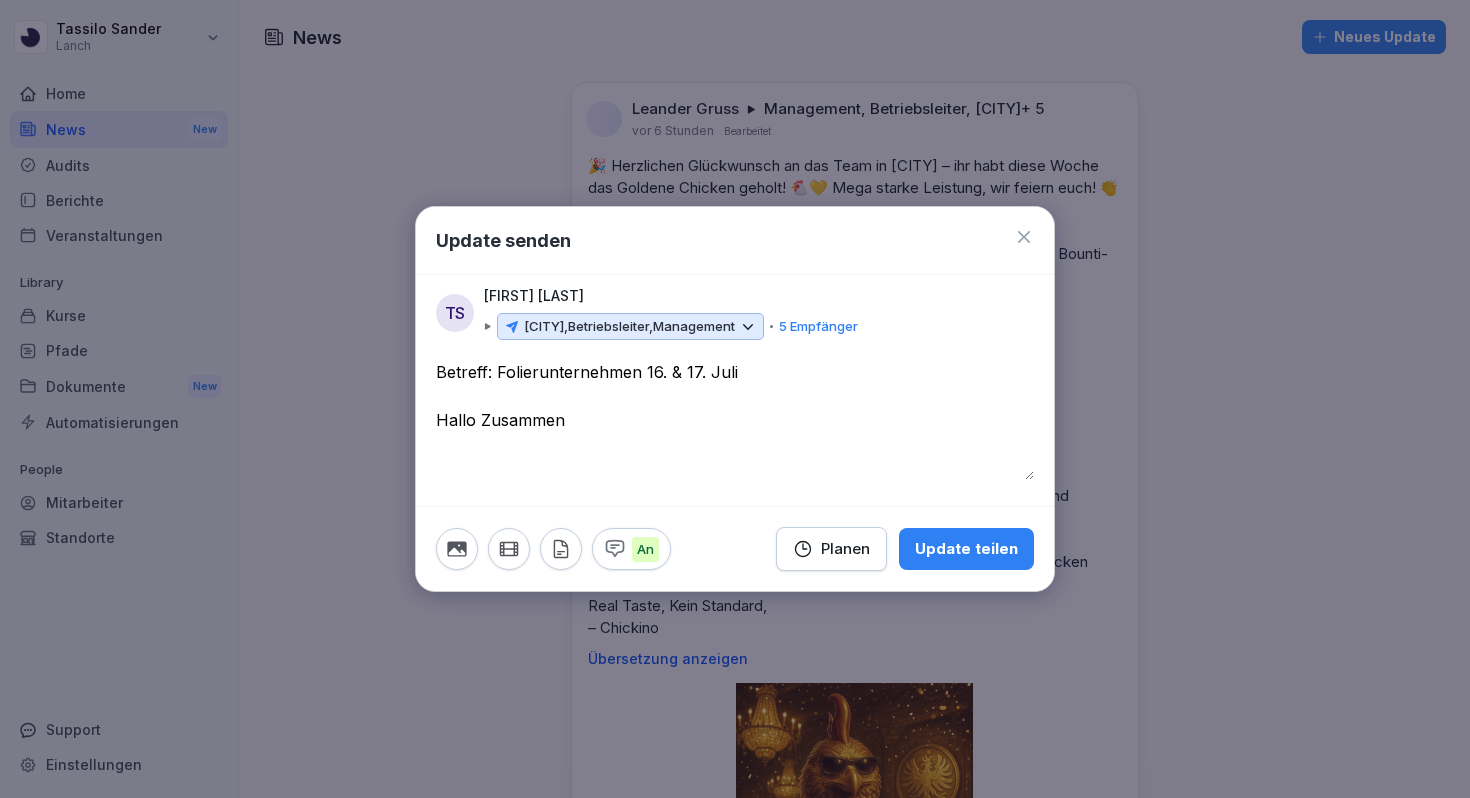 drag, startPoint x: 496, startPoint y: 374, endPoint x: 641, endPoint y: 374, distance: 145 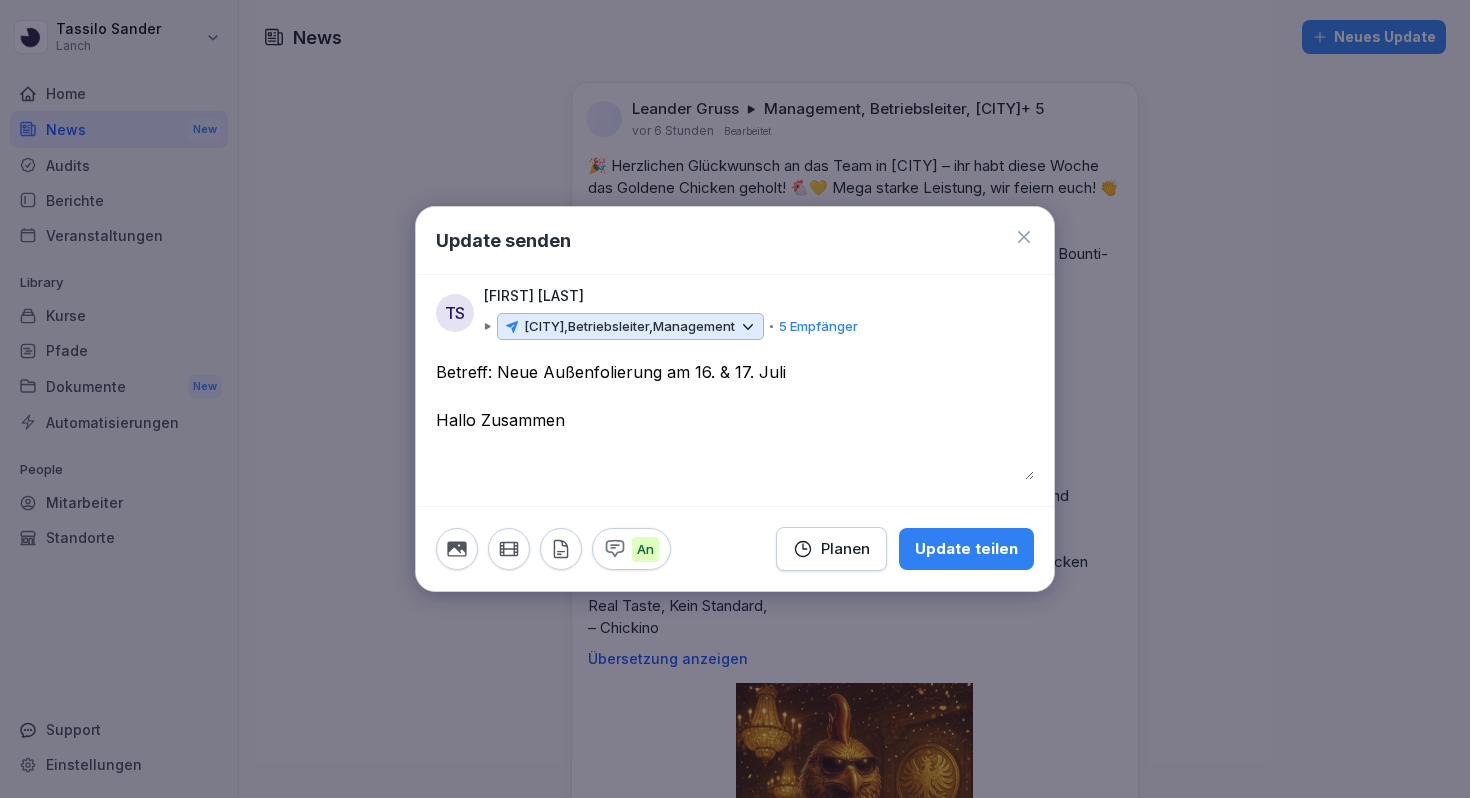 click on "**********" at bounding box center [735, 420] 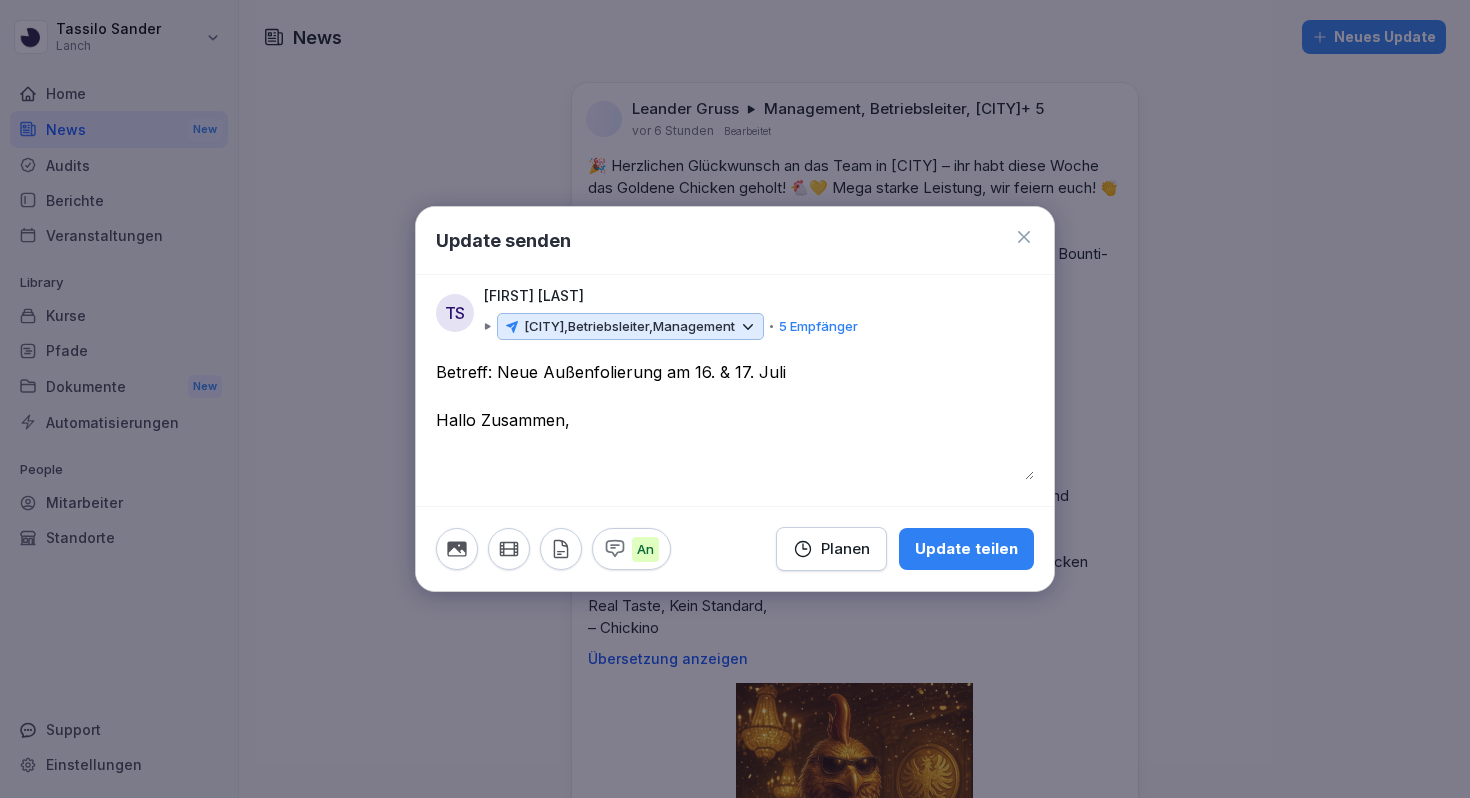 click on "**********" at bounding box center [735, 420] 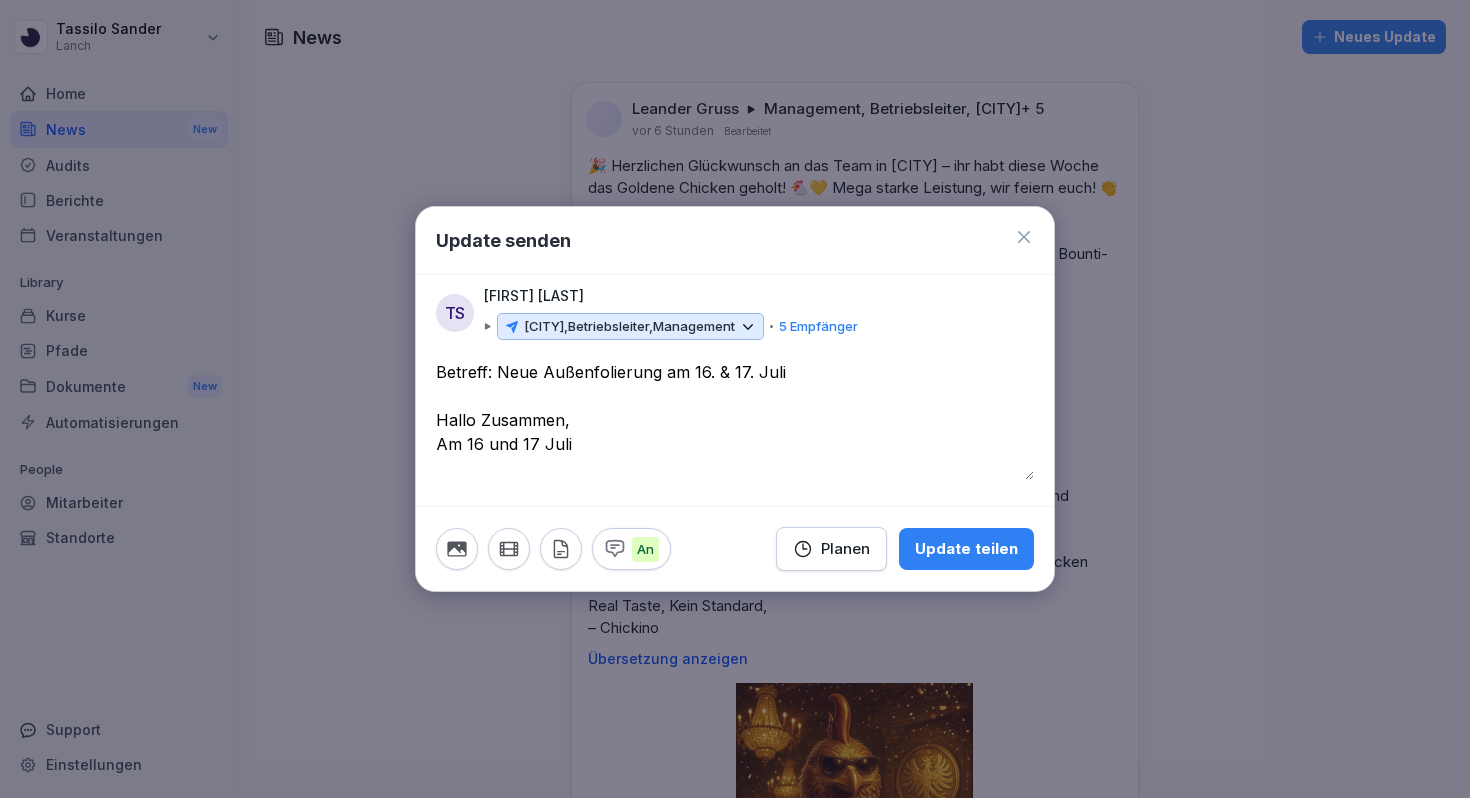 click on "**********" at bounding box center (735, 420) 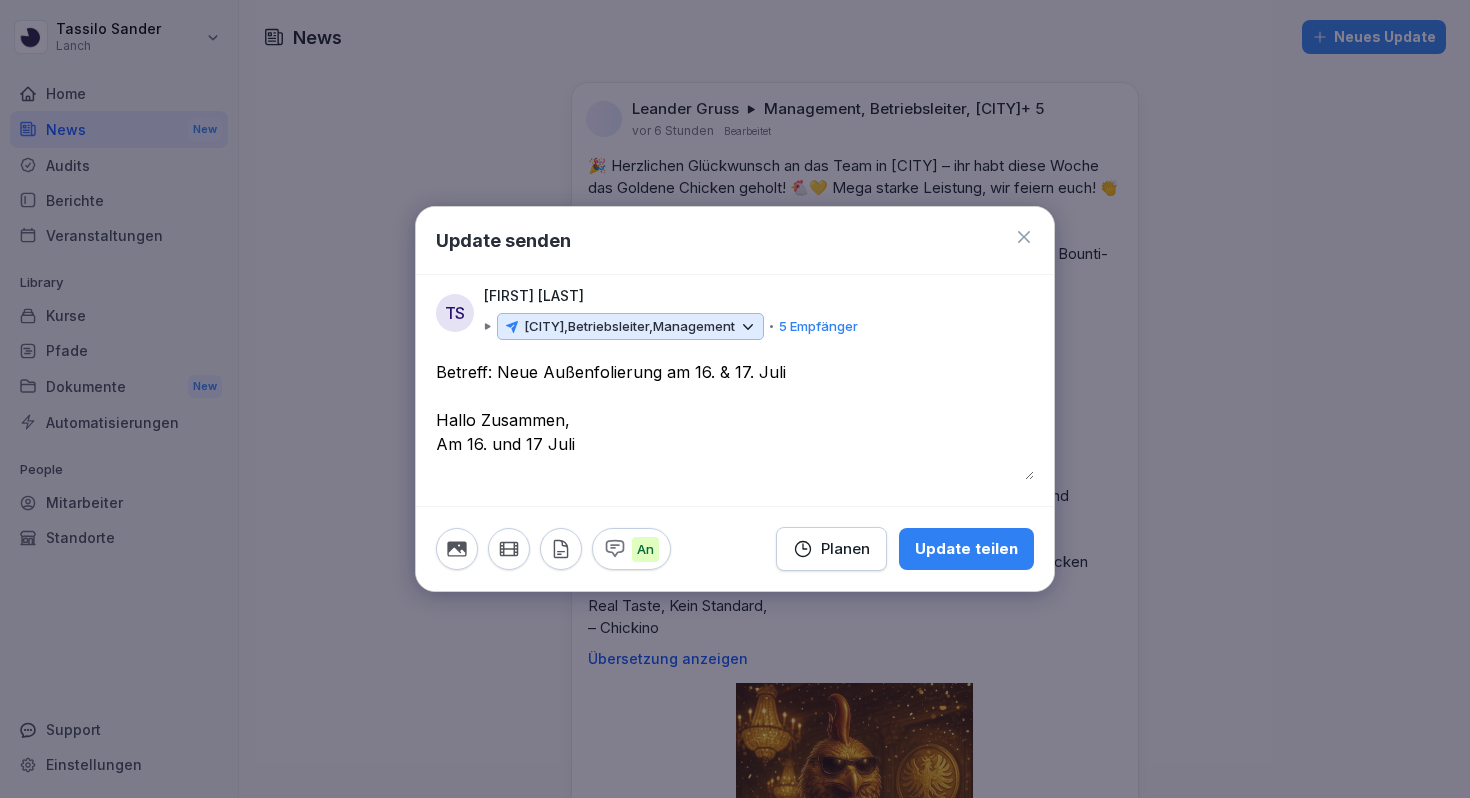 click on "**********" at bounding box center (735, 420) 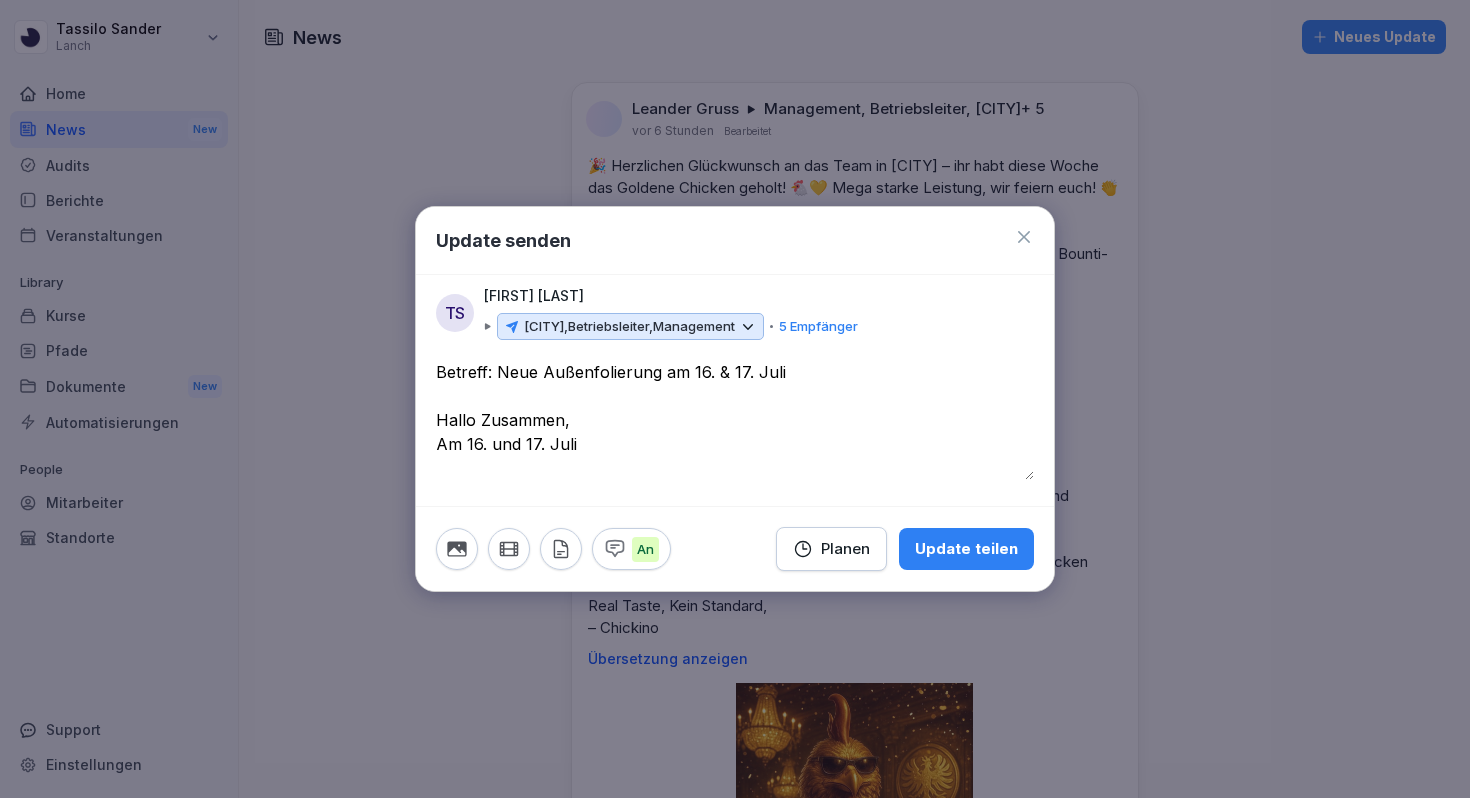 click on "**********" at bounding box center (735, 420) 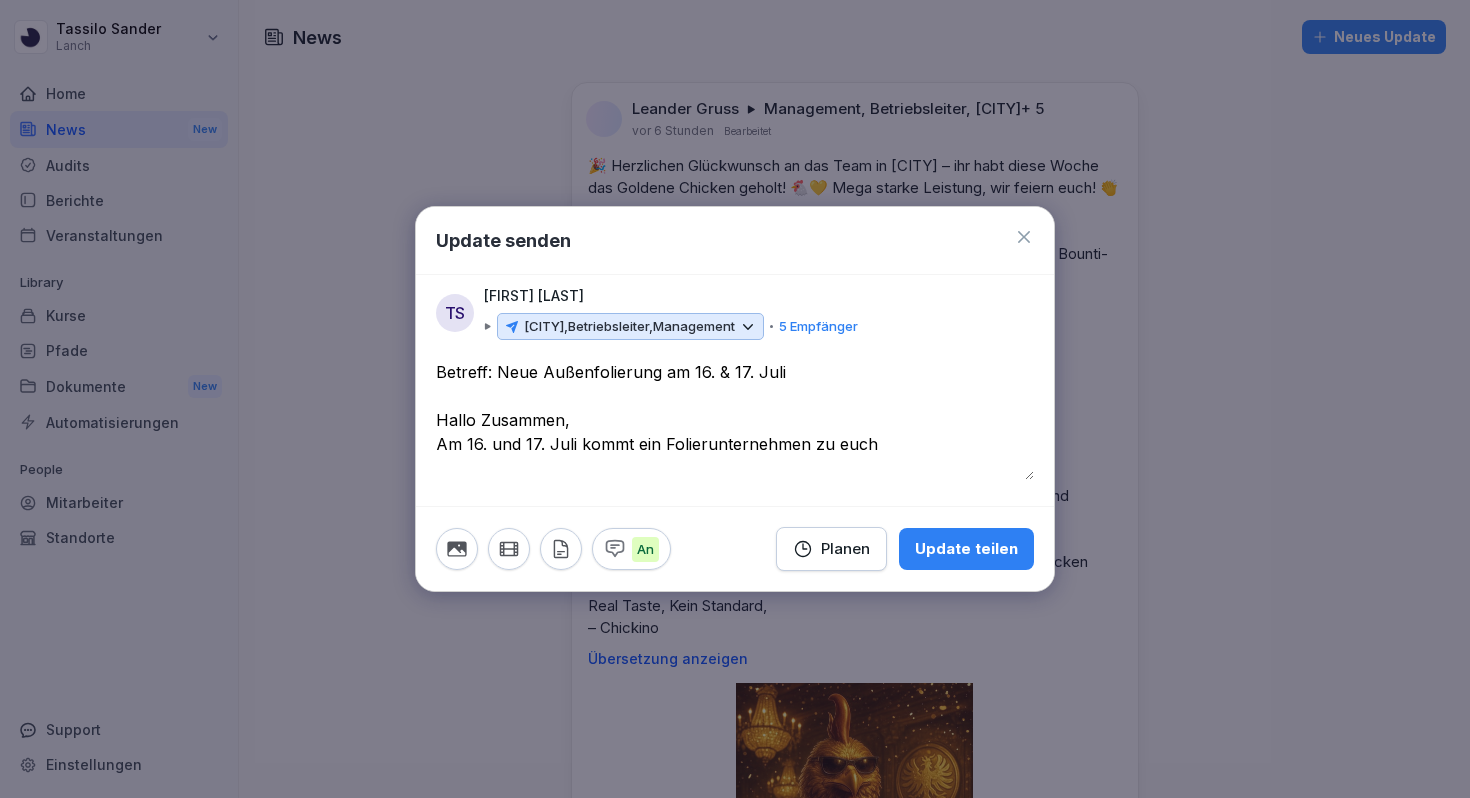 click on "**********" at bounding box center [735, 420] 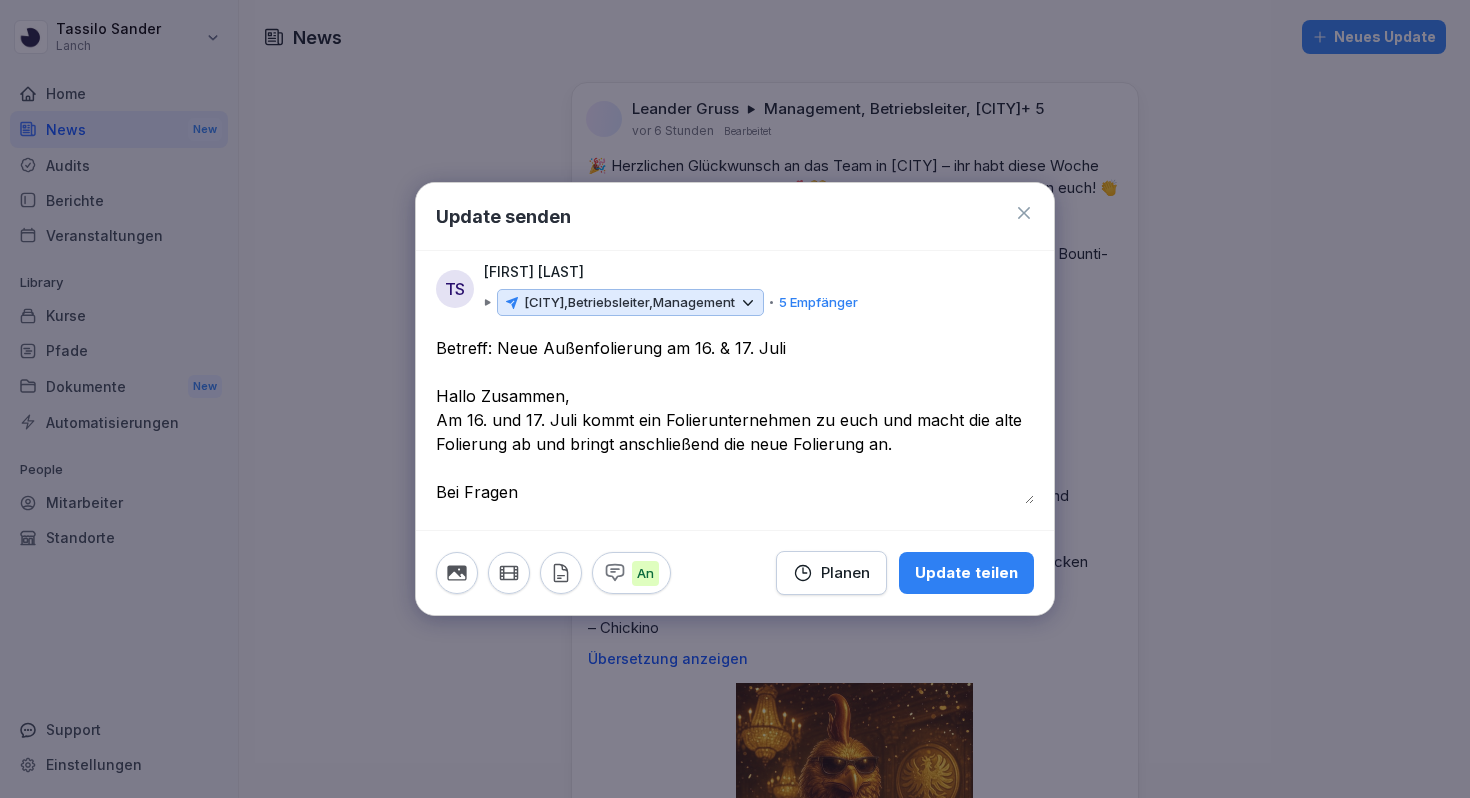 drag, startPoint x: 535, startPoint y: 490, endPoint x: 408, endPoint y: 320, distance: 212.20038 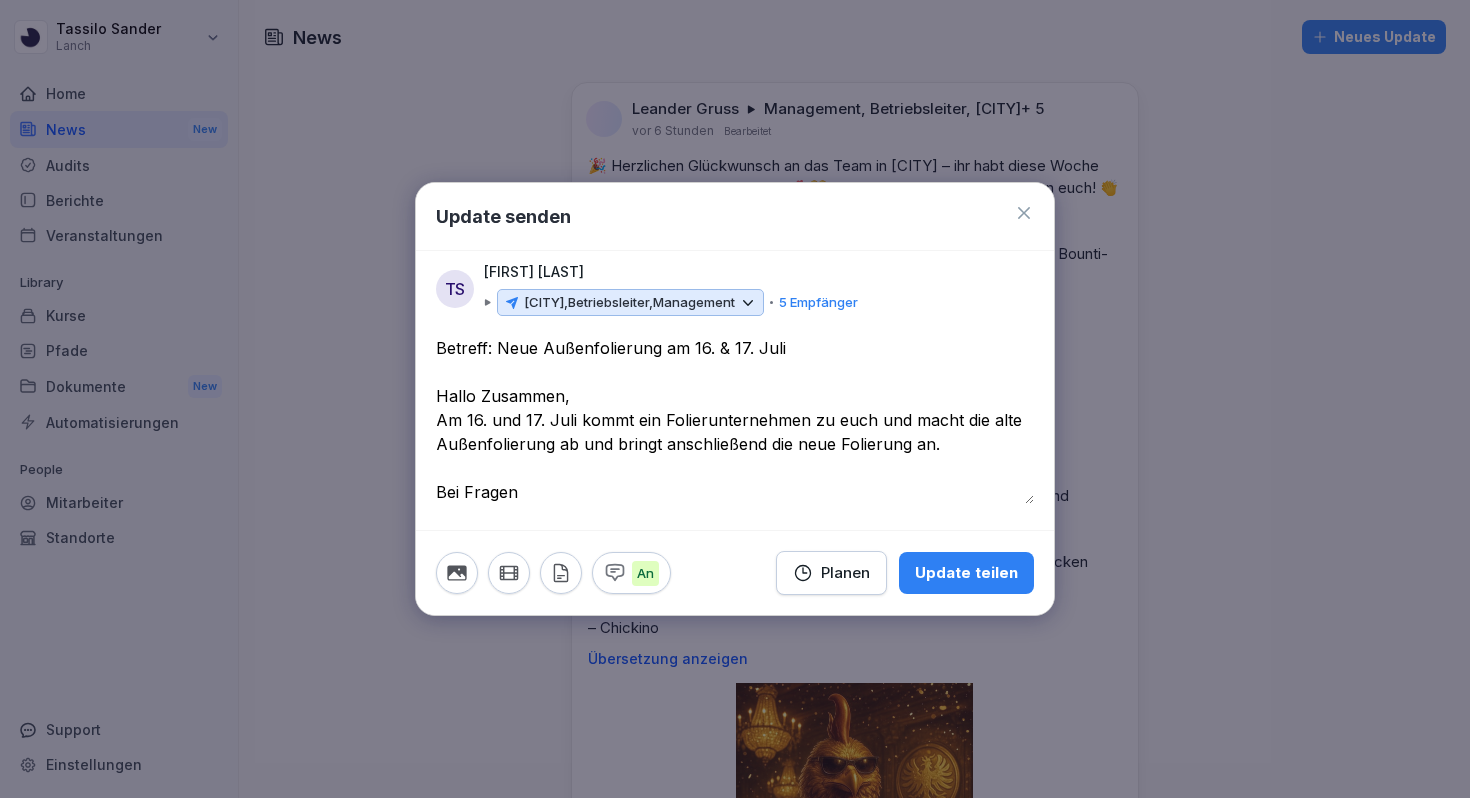click on "**********" at bounding box center (735, 420) 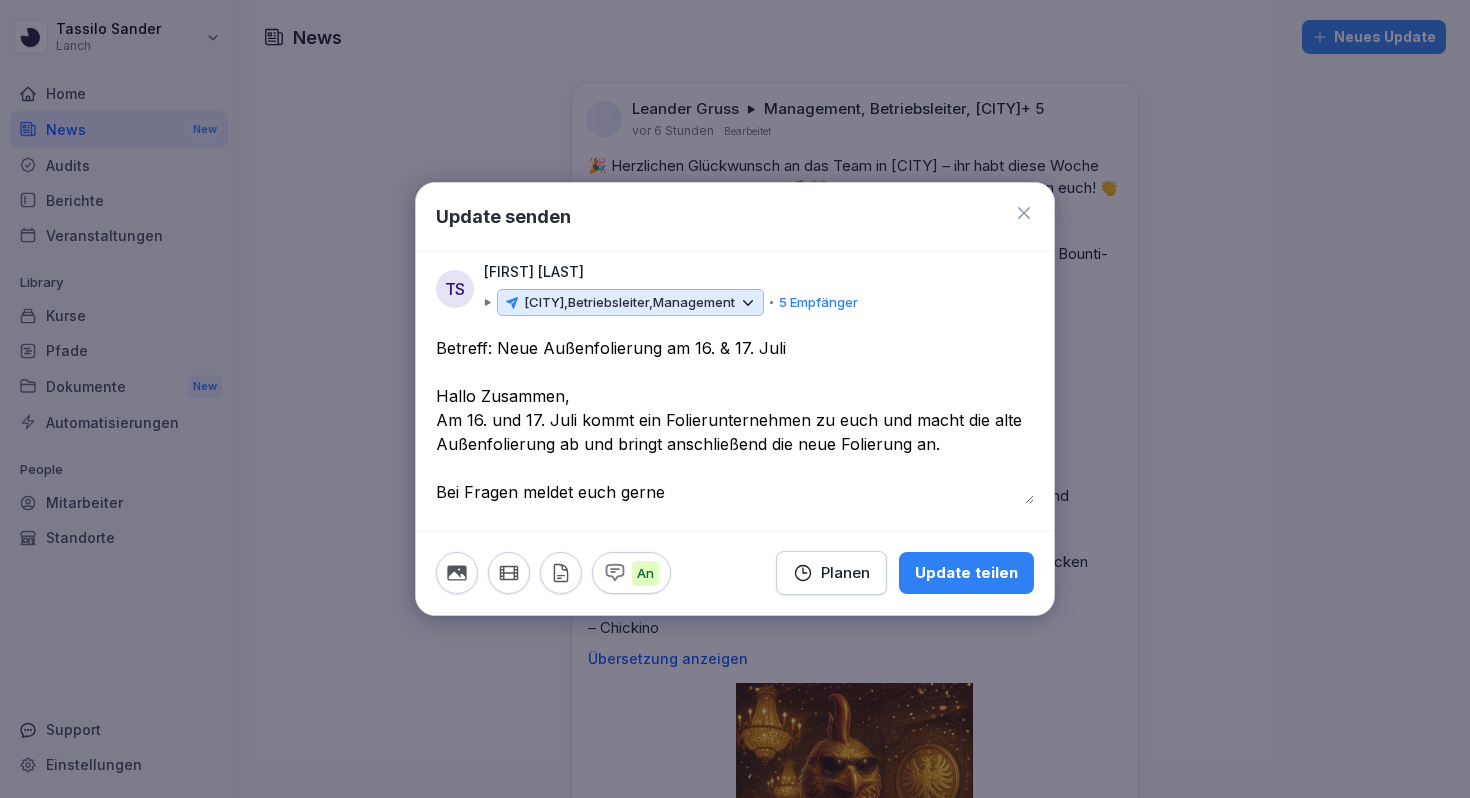drag, startPoint x: 689, startPoint y: 497, endPoint x: 389, endPoint y: 343, distance: 337.21802 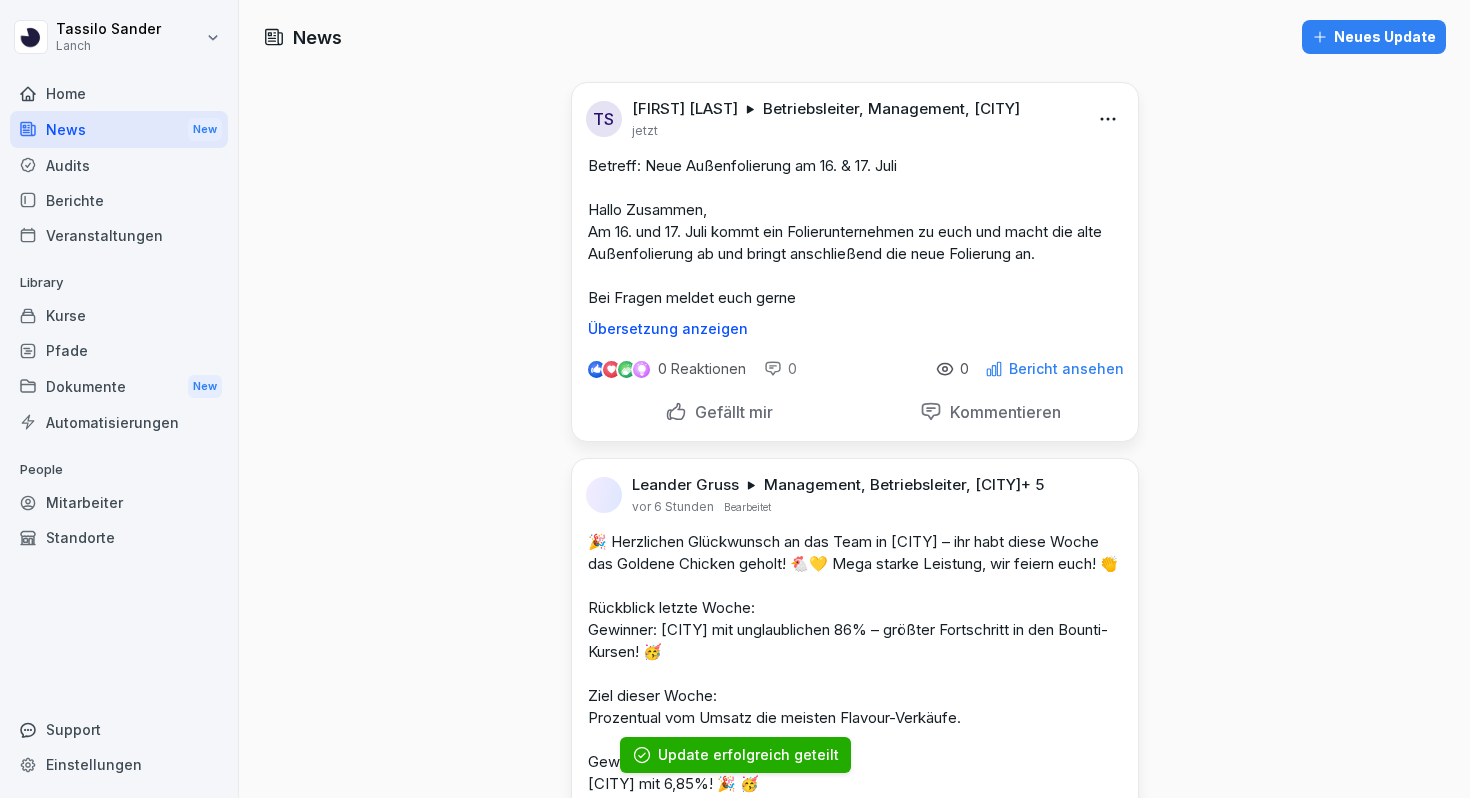 click on "Neues Update" at bounding box center [1374, 37] 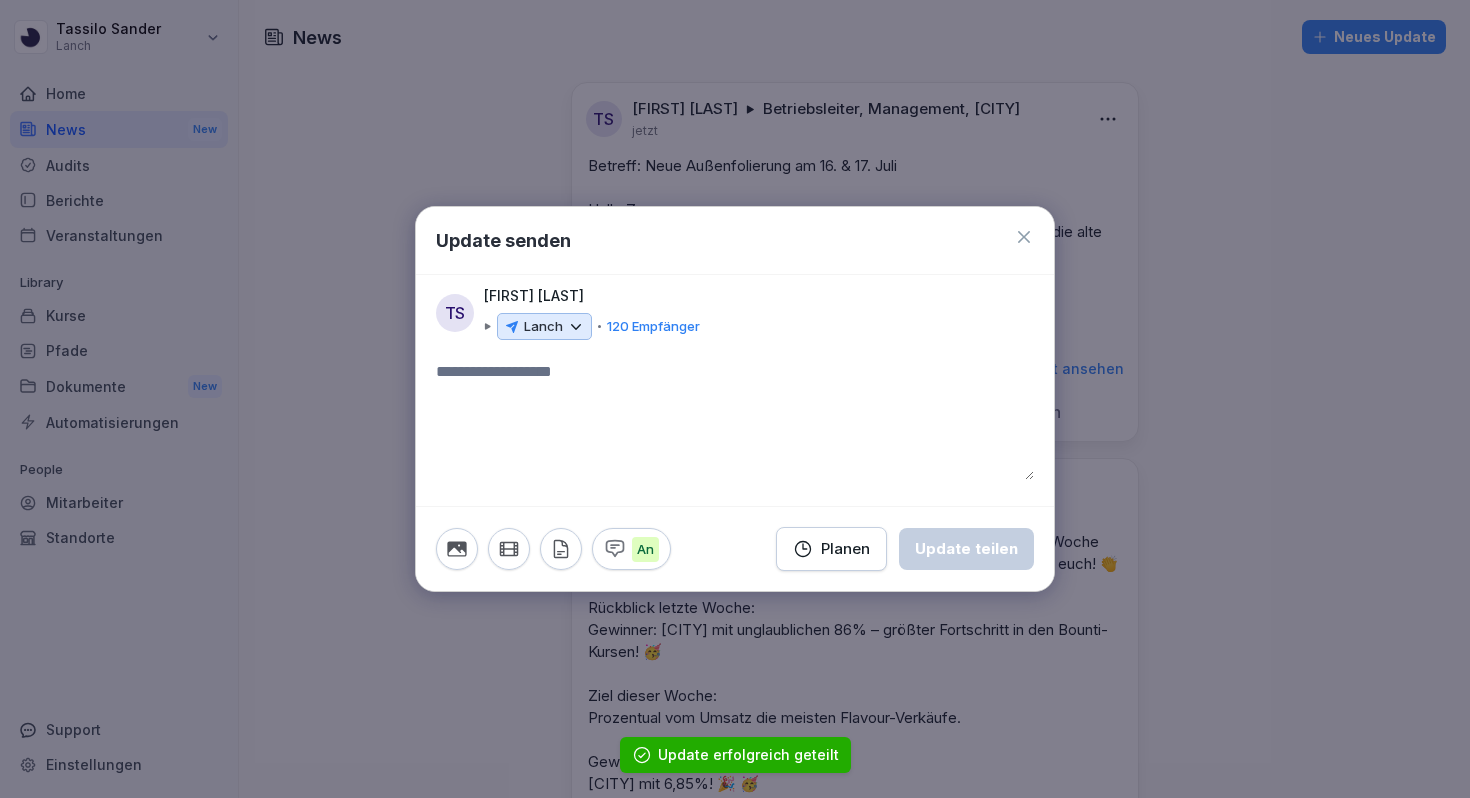 click on "Lanch" at bounding box center [543, 327] 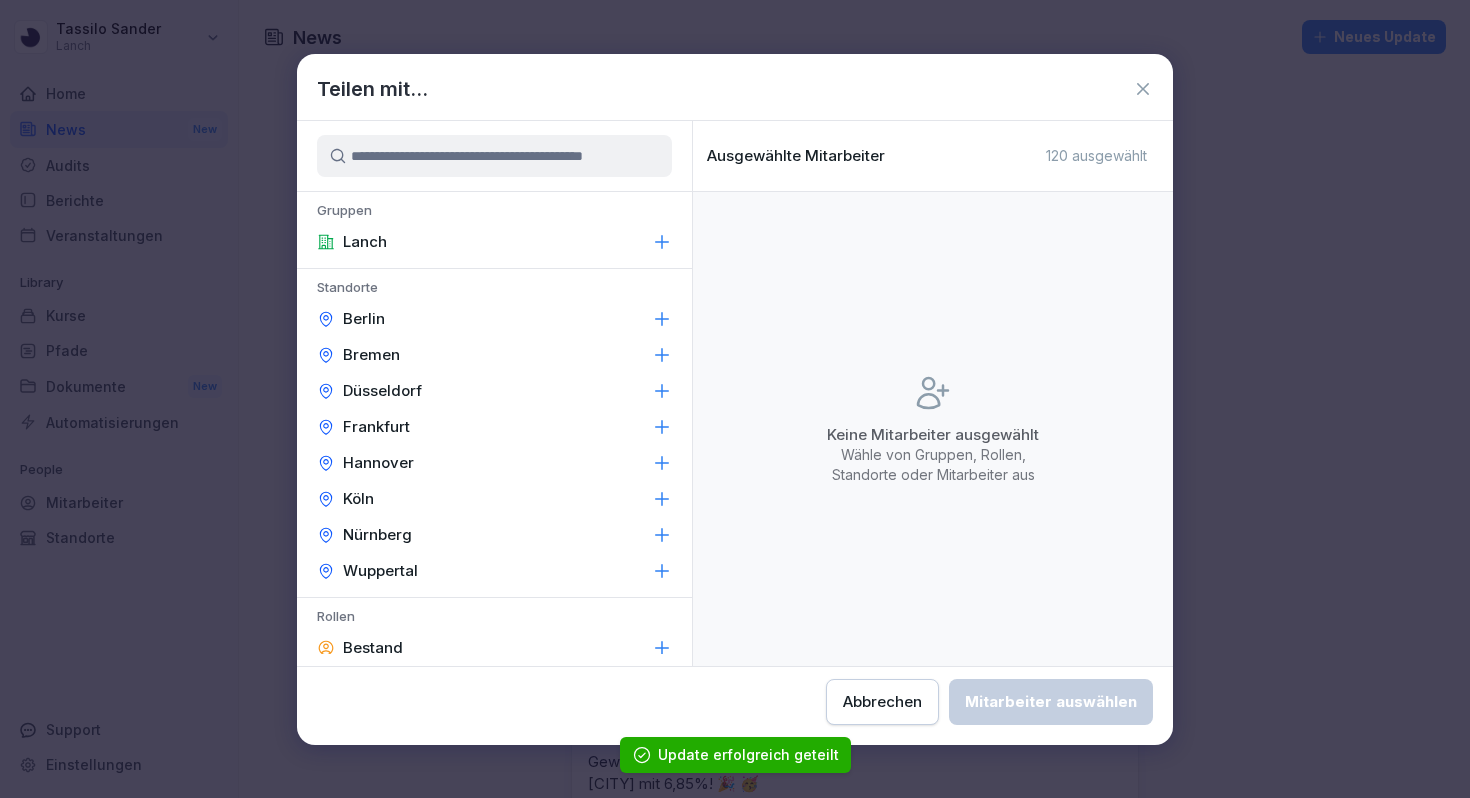 click 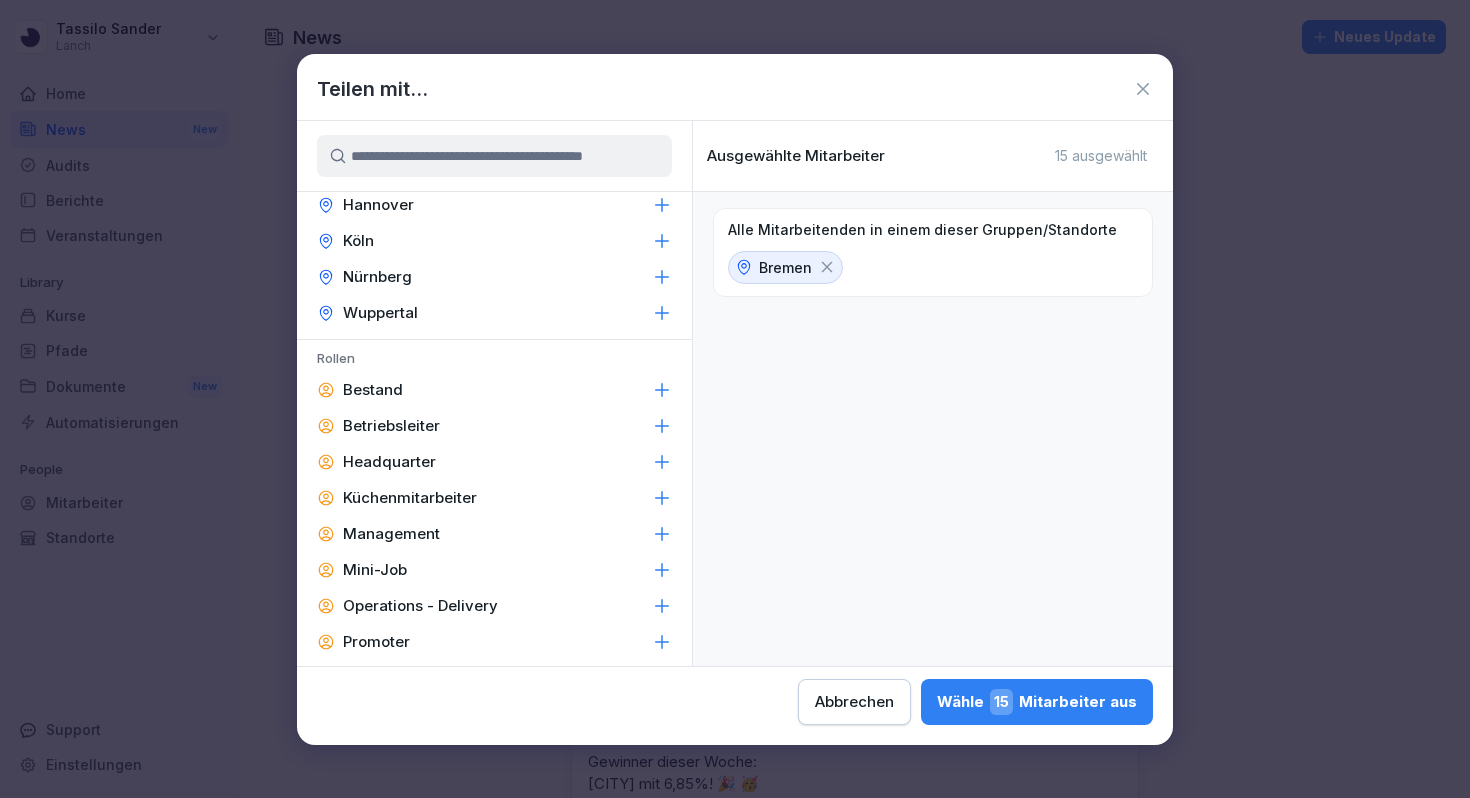 scroll, scrollTop: 262, scrollLeft: 0, axis: vertical 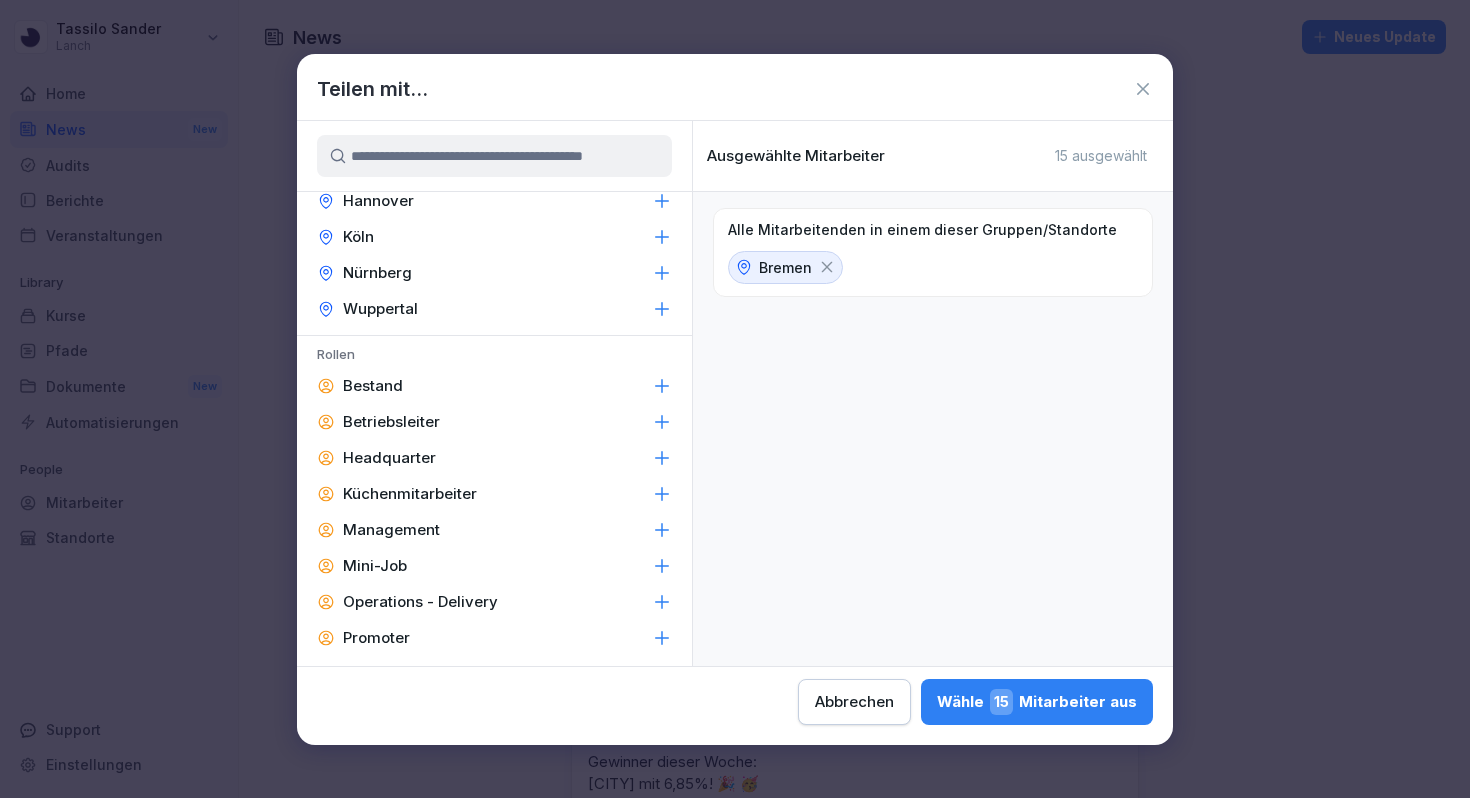 click 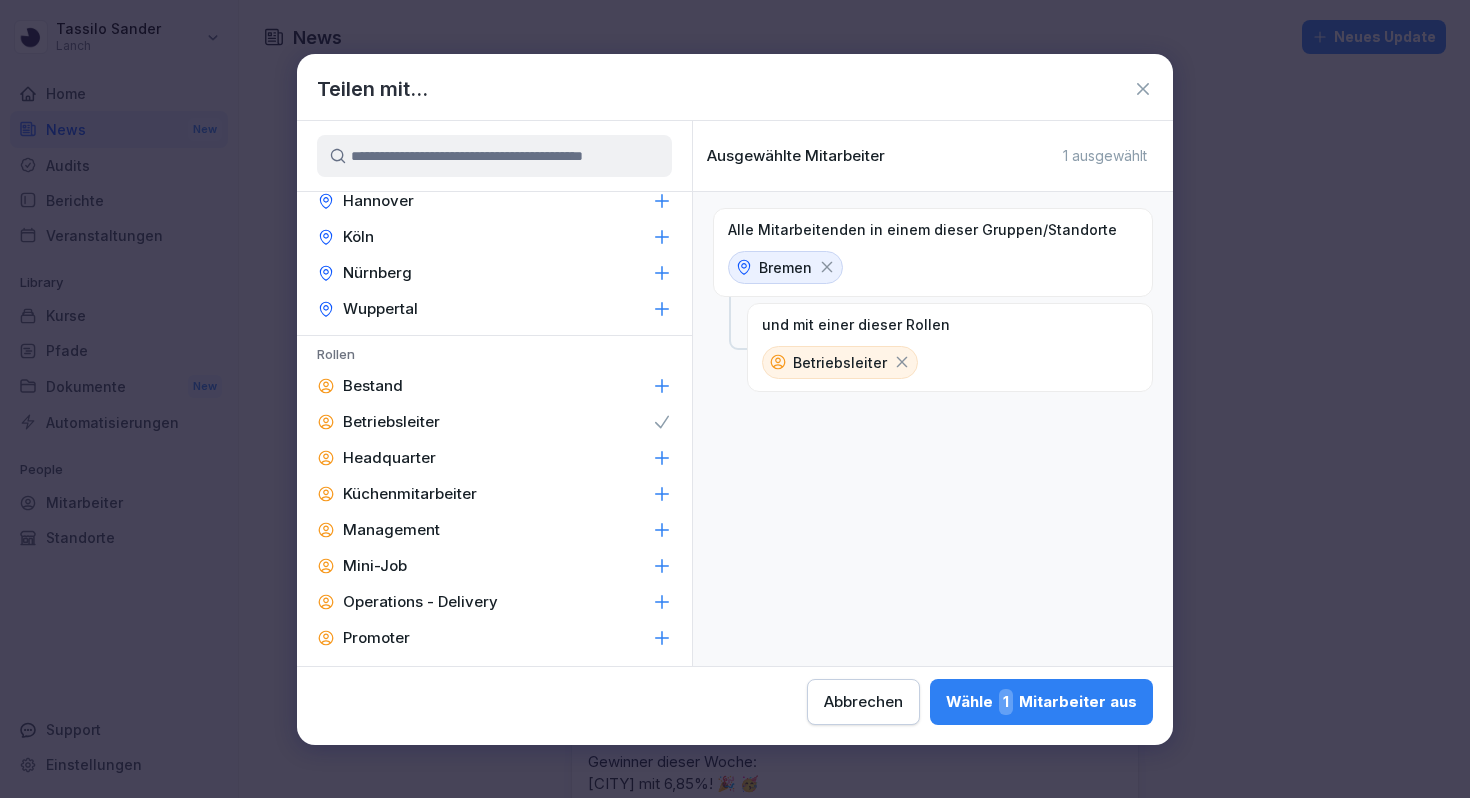 click 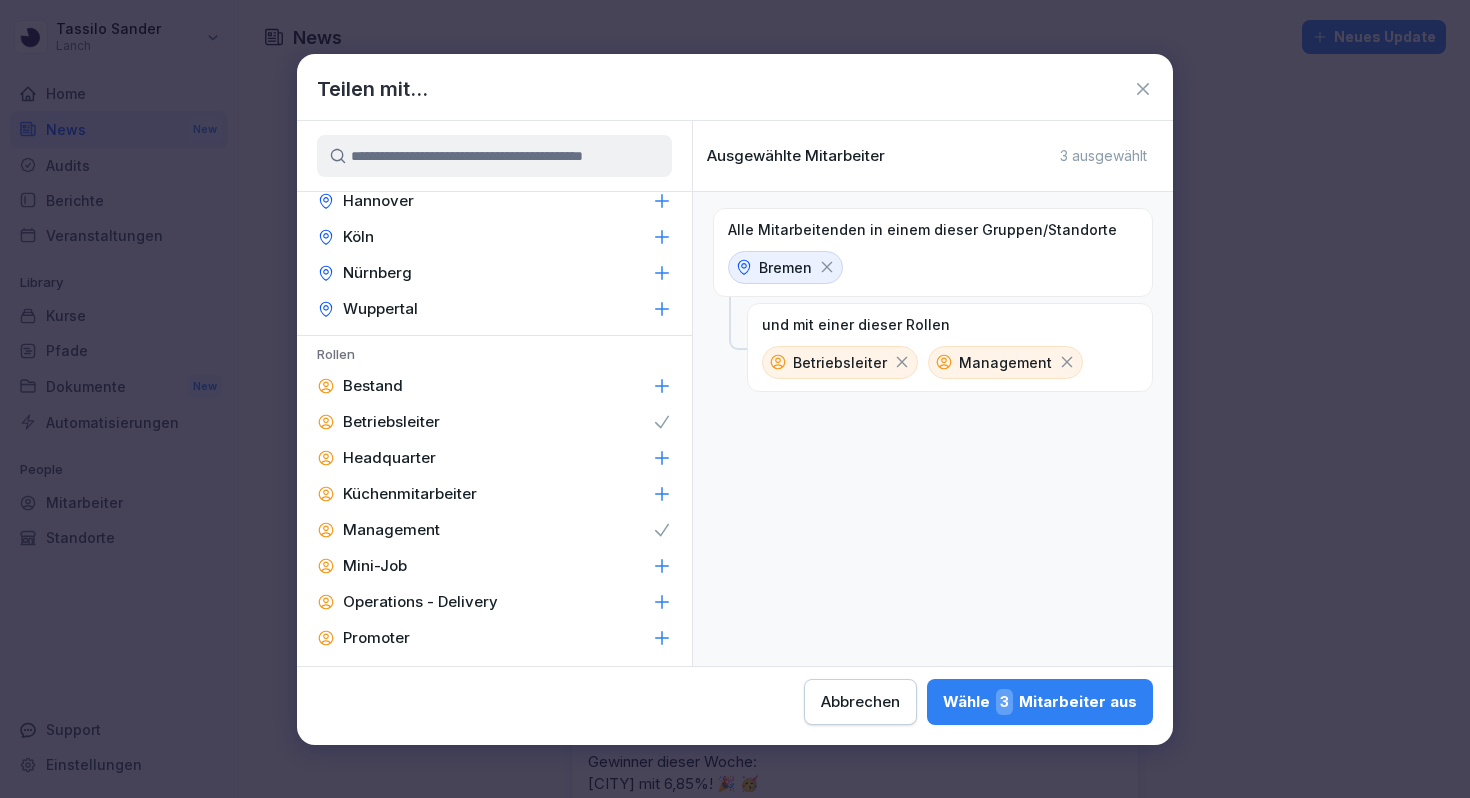 click on "Wähle  3  Mitarbeiter aus" at bounding box center [1040, 702] 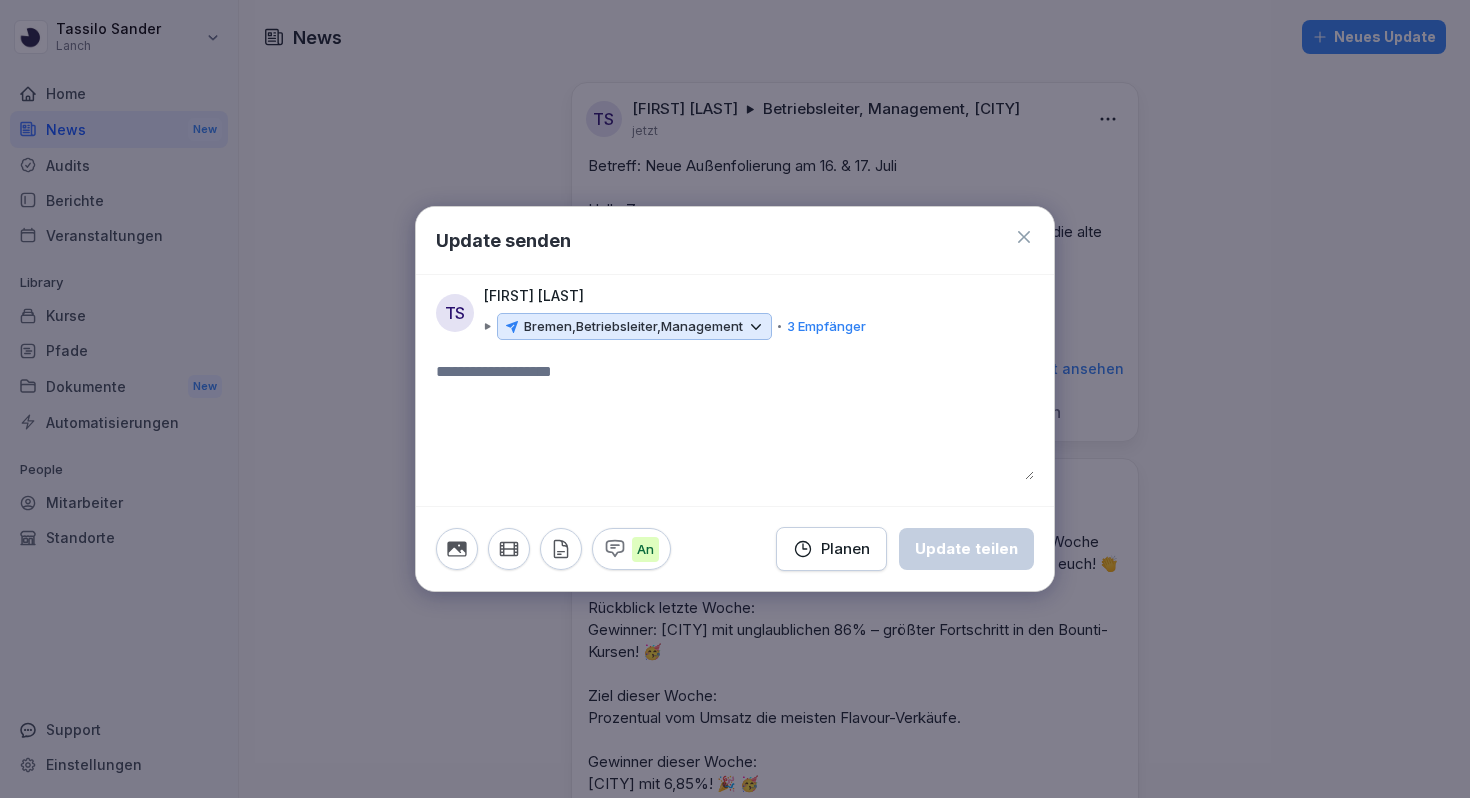 click at bounding box center [735, 420] 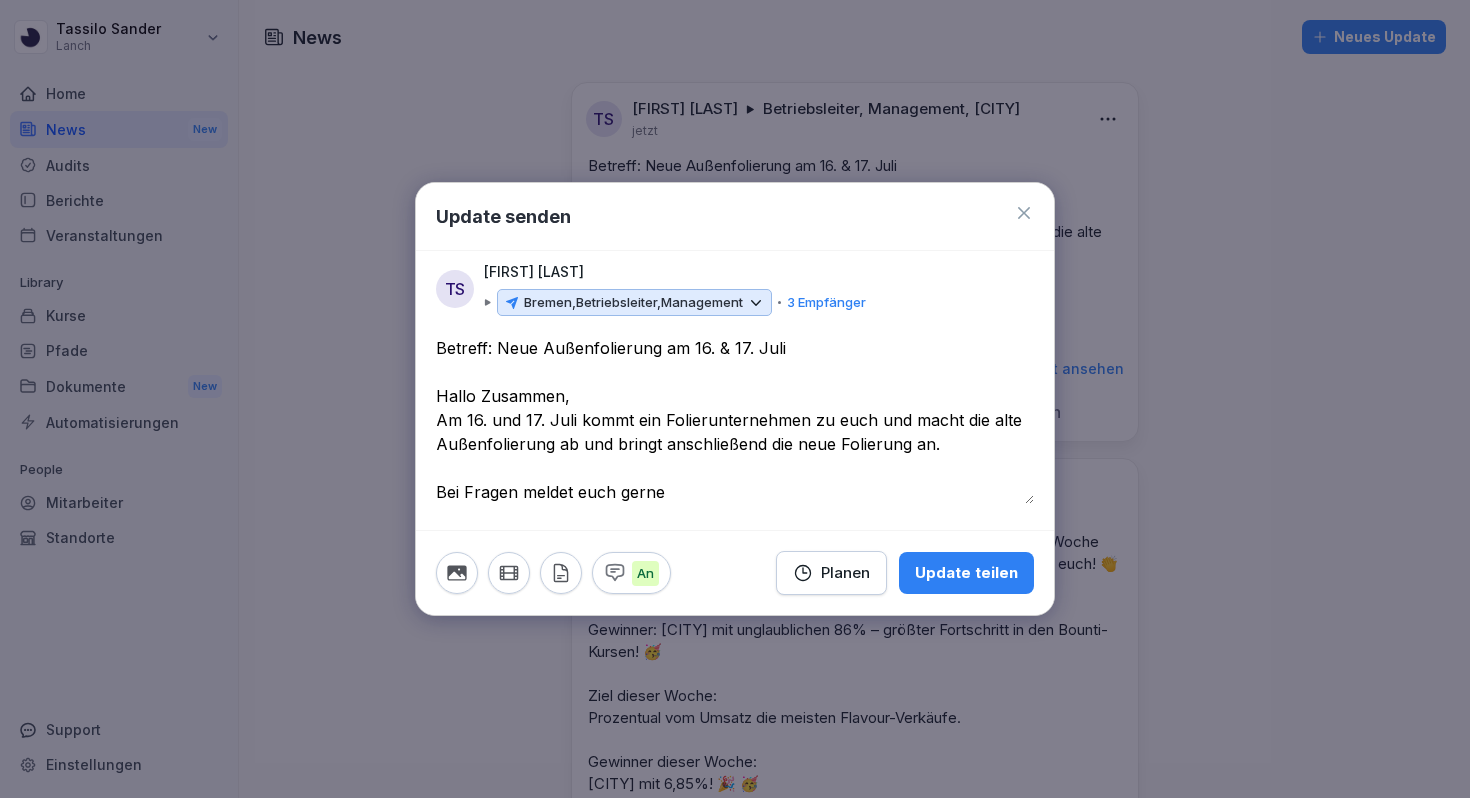drag, startPoint x: 691, startPoint y: 348, endPoint x: 742, endPoint y: 349, distance: 51.009804 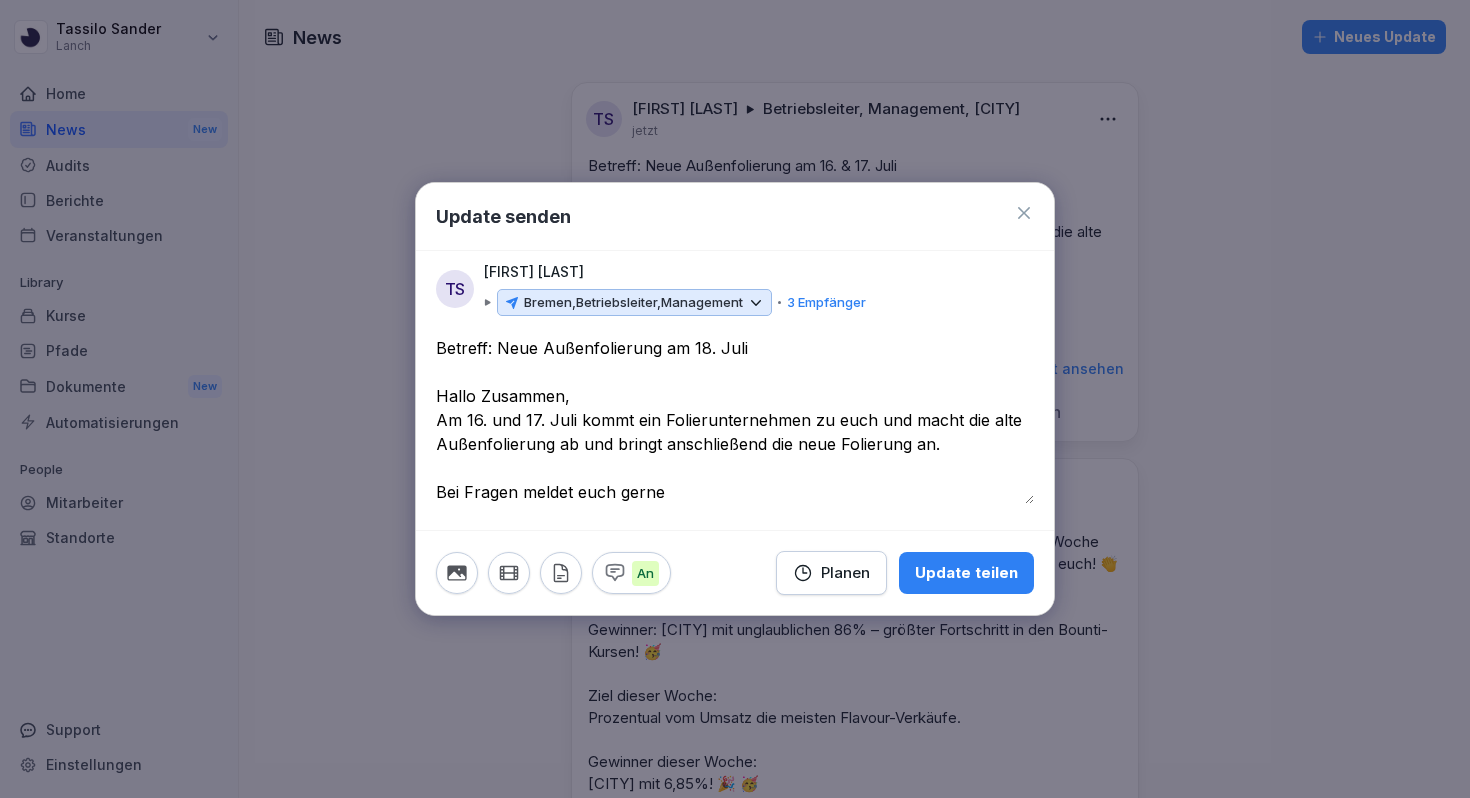 drag, startPoint x: 469, startPoint y: 416, endPoint x: 540, endPoint y: 418, distance: 71.02816 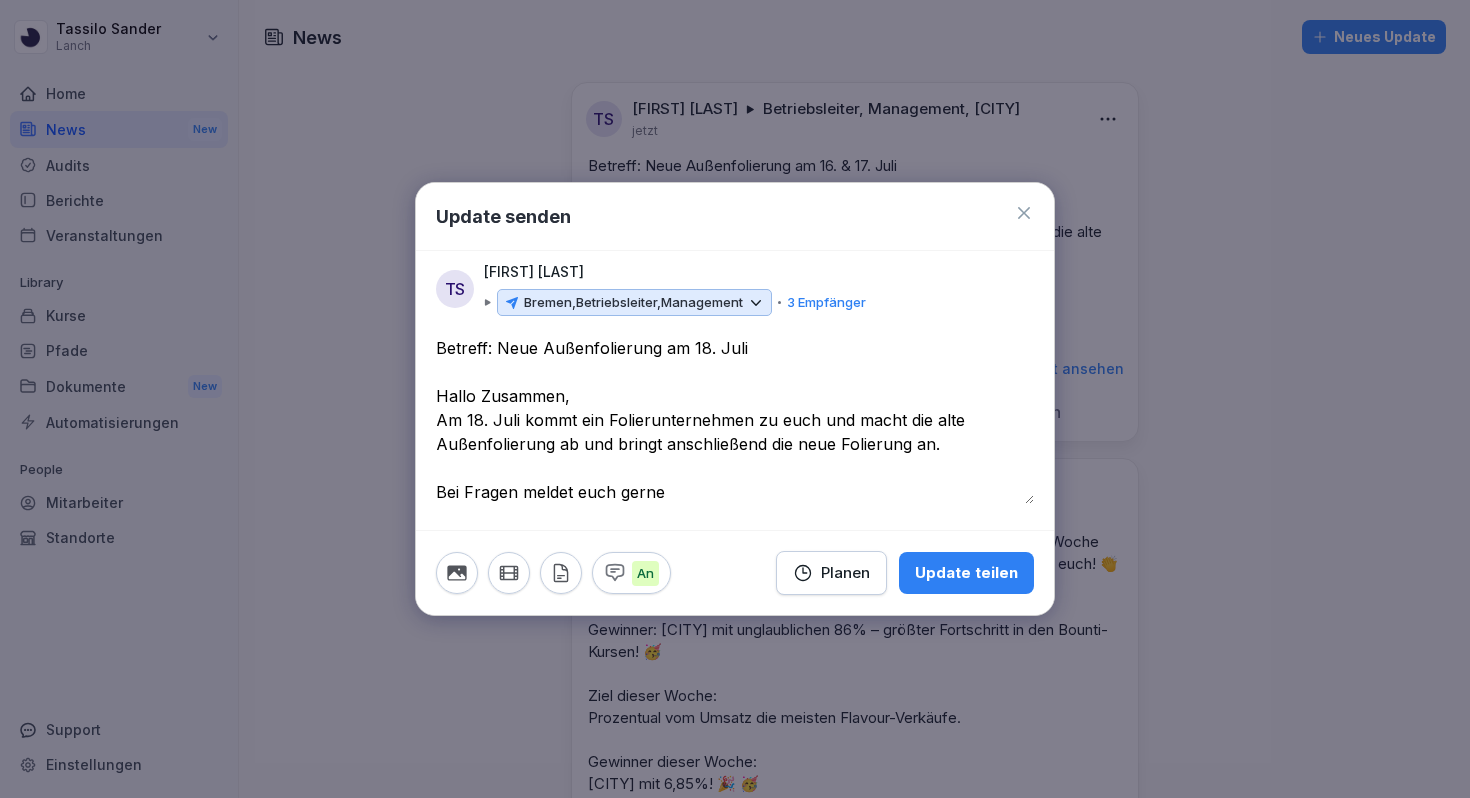 click on "**********" at bounding box center [735, 420] 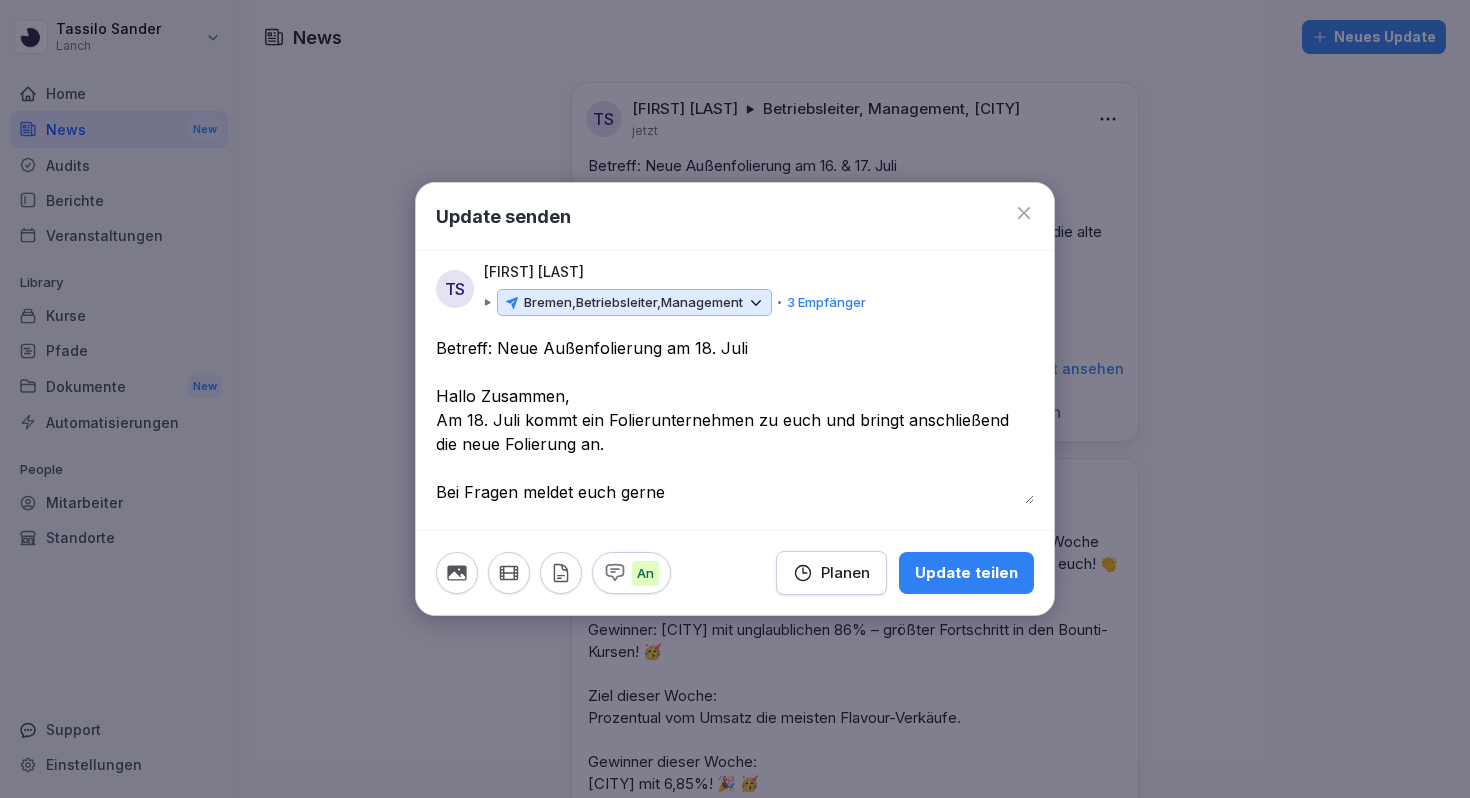 type on "**********" 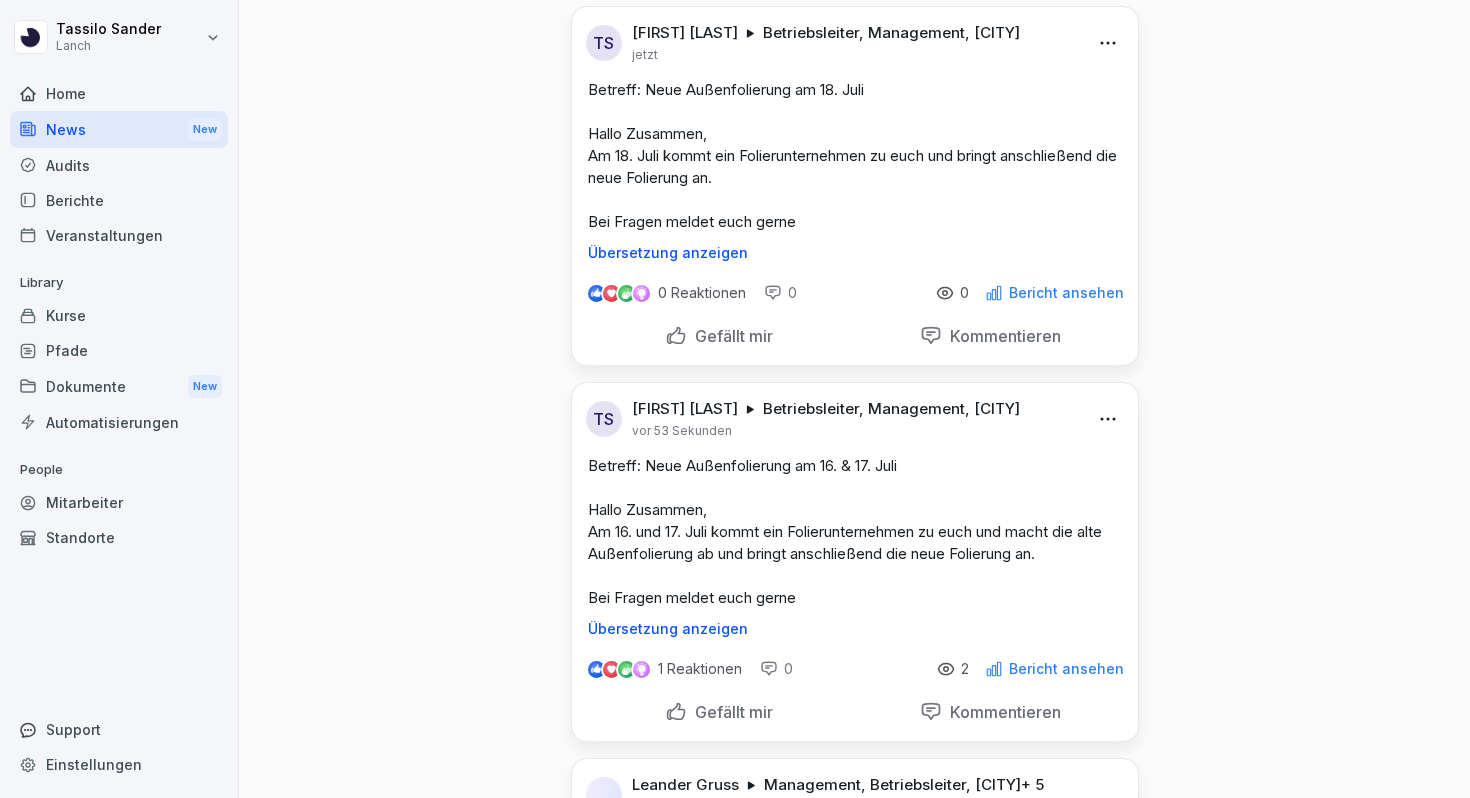 scroll, scrollTop: 0, scrollLeft: 0, axis: both 